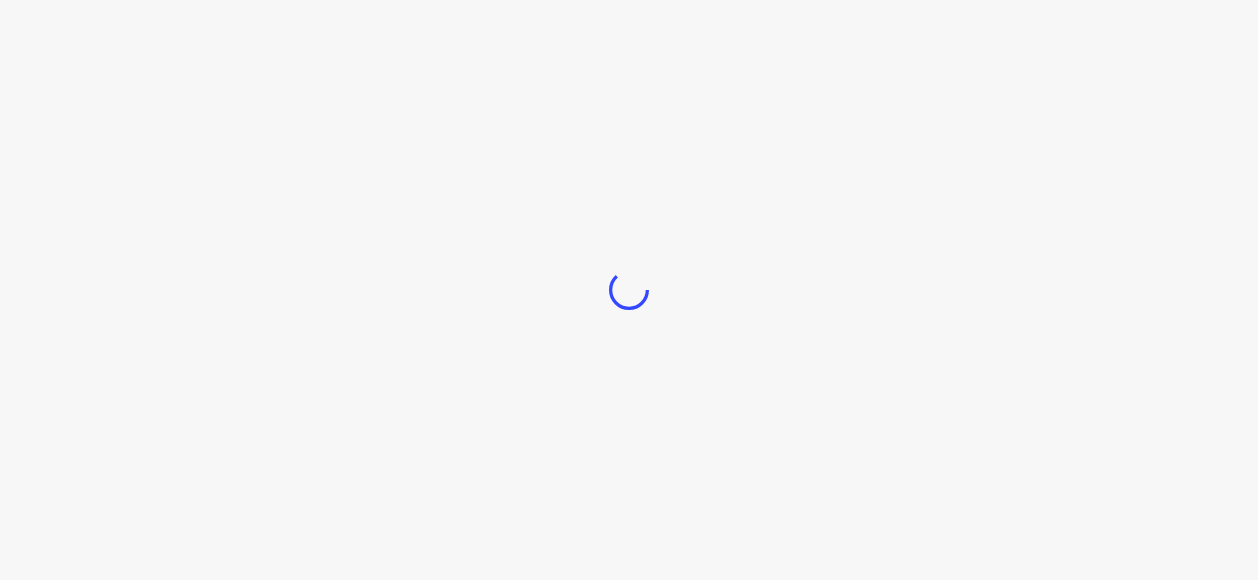 scroll, scrollTop: 0, scrollLeft: 0, axis: both 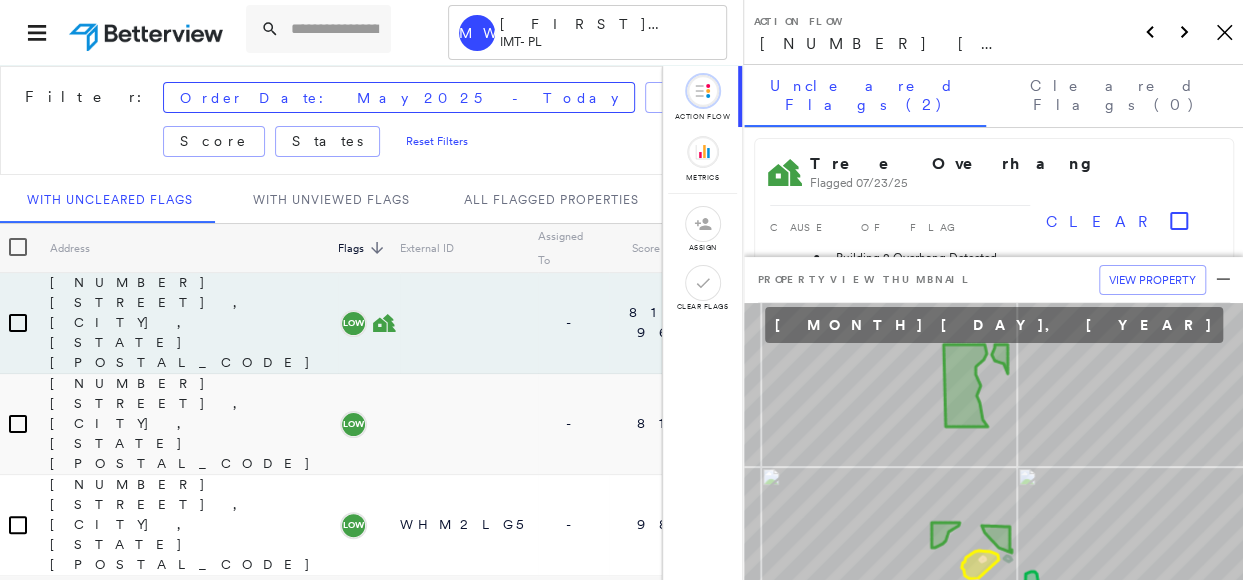 click 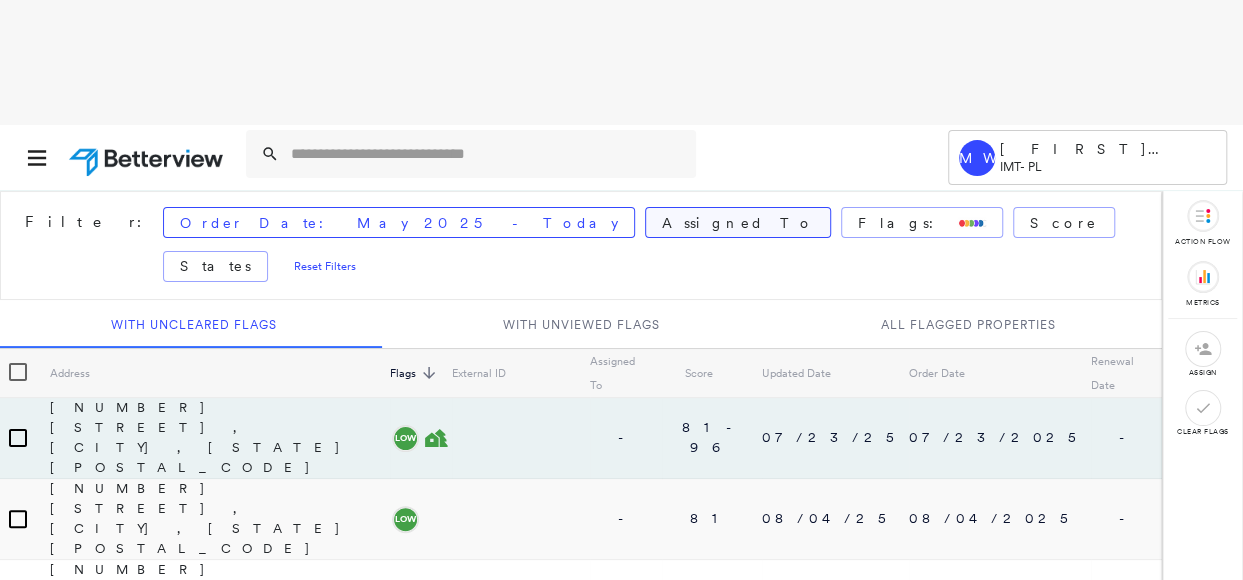 click on "Assigned To" at bounding box center (738, 222) 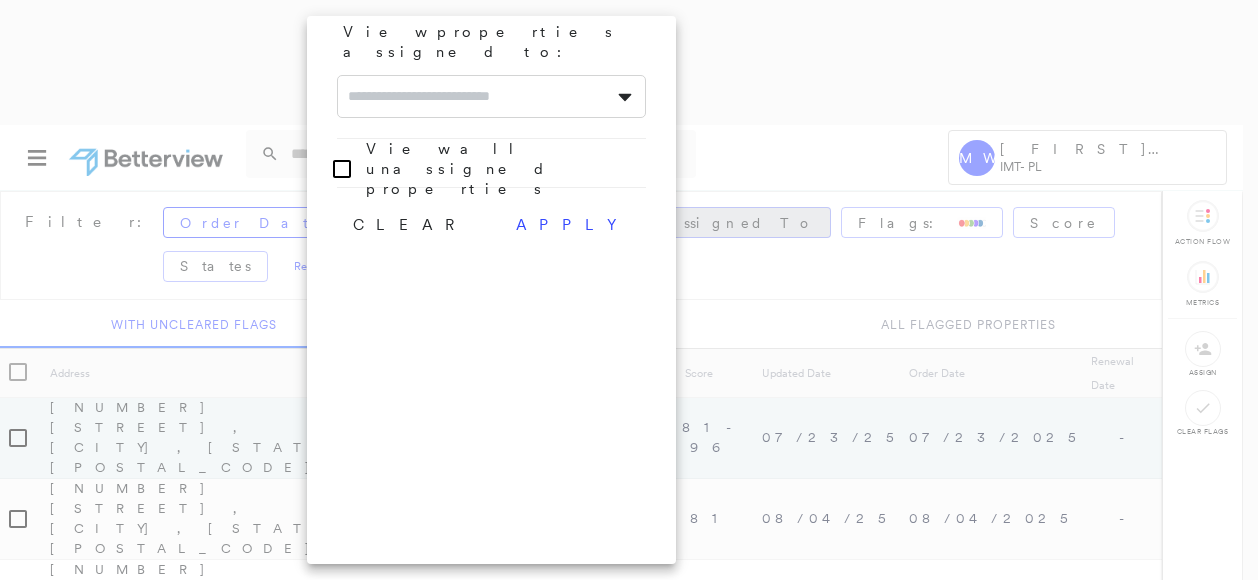 click 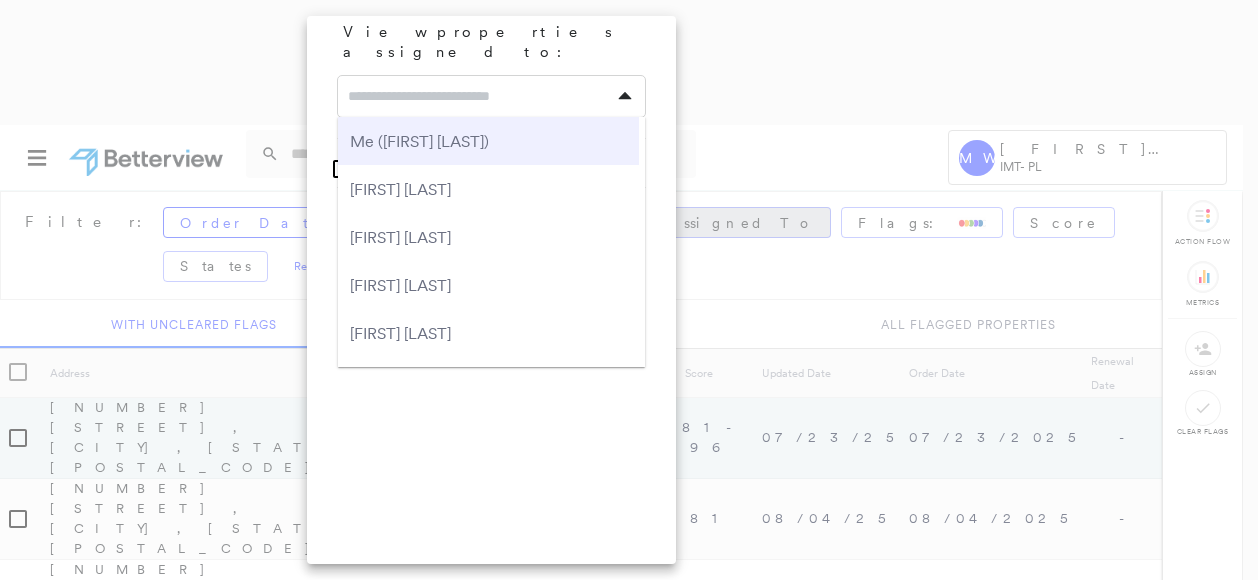 click on "Me ([FIRST] [LAST])" at bounding box center (488, 141) 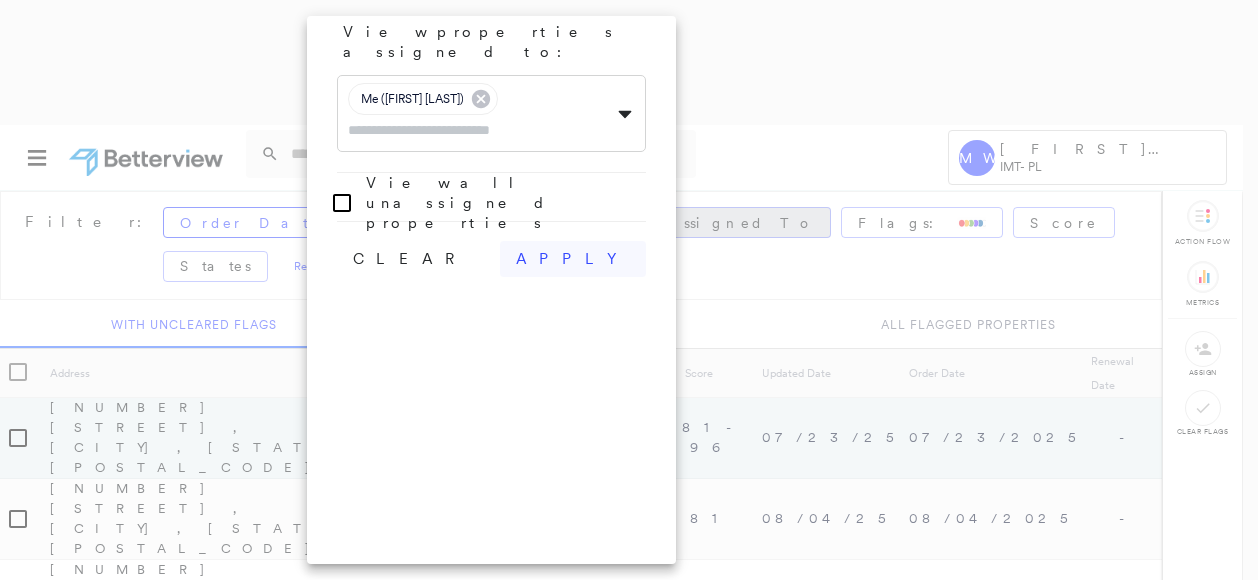 click on "apply" at bounding box center (573, 259) 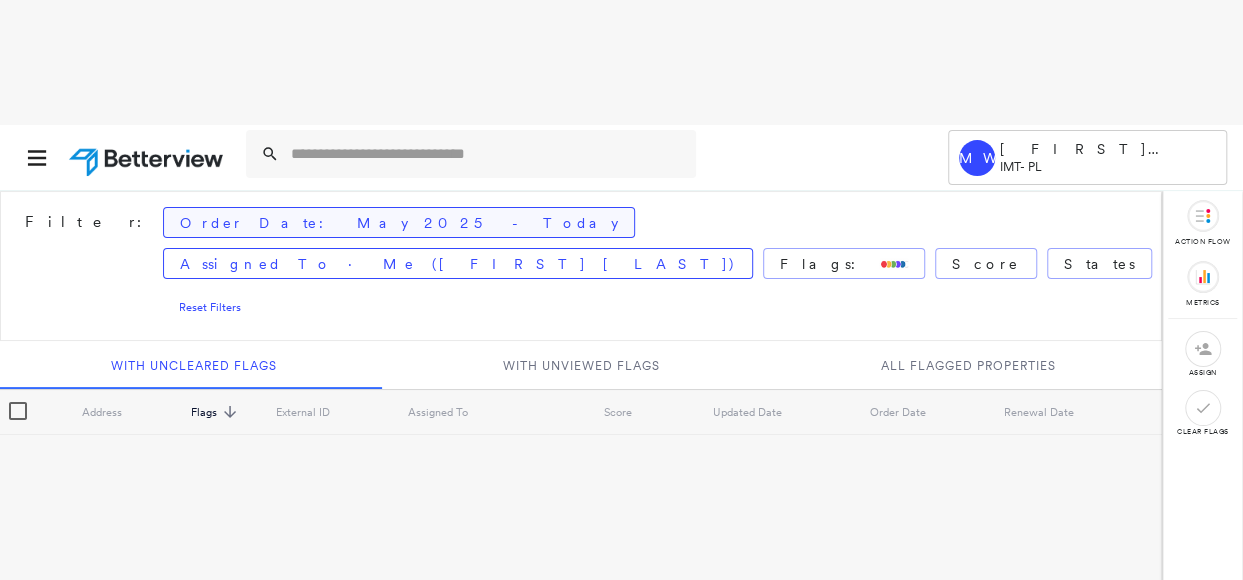 click on "Order Date: May 2025 - Today" at bounding box center [399, 223] 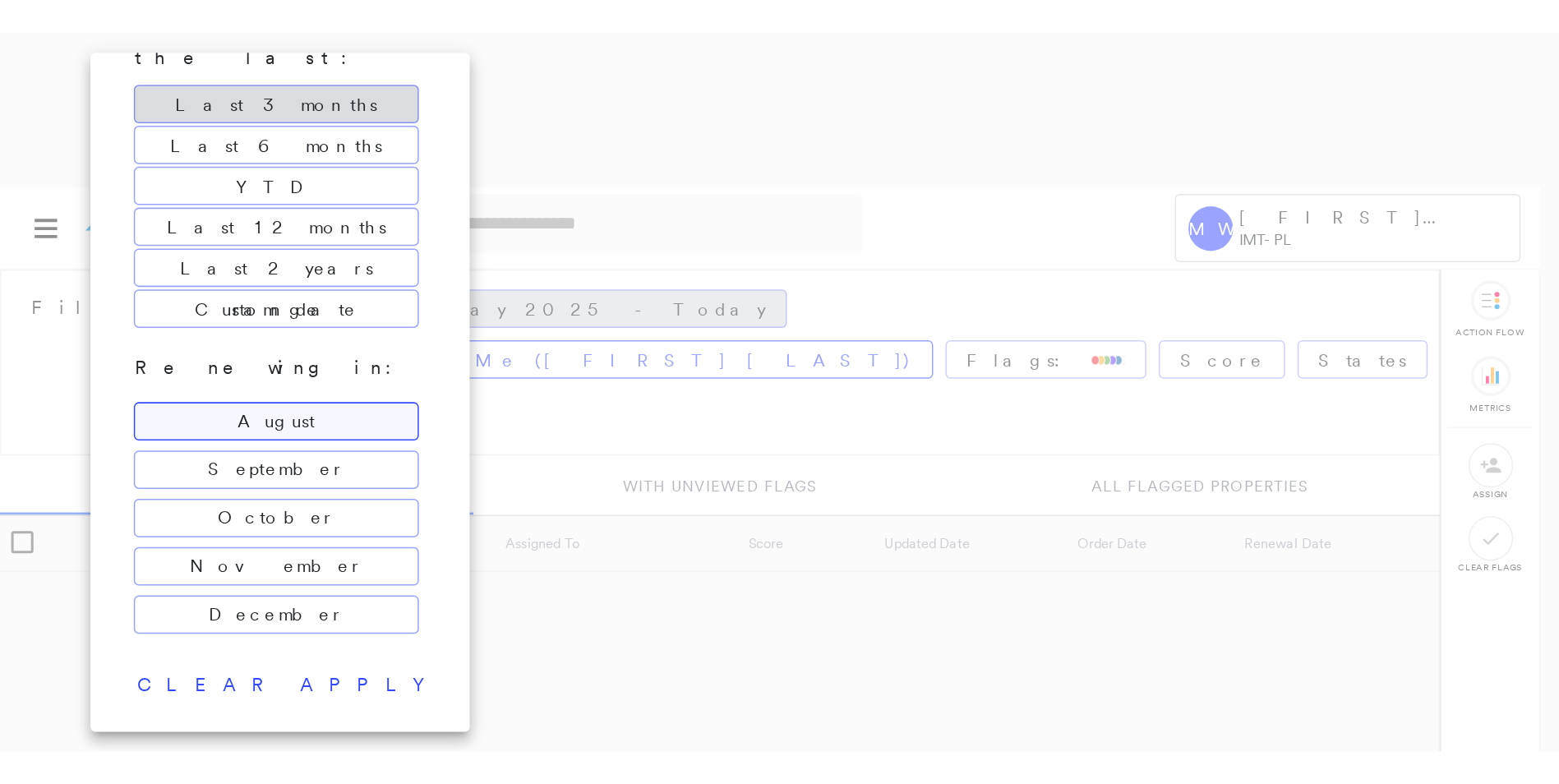 scroll, scrollTop: 82, scrollLeft: 0, axis: vertical 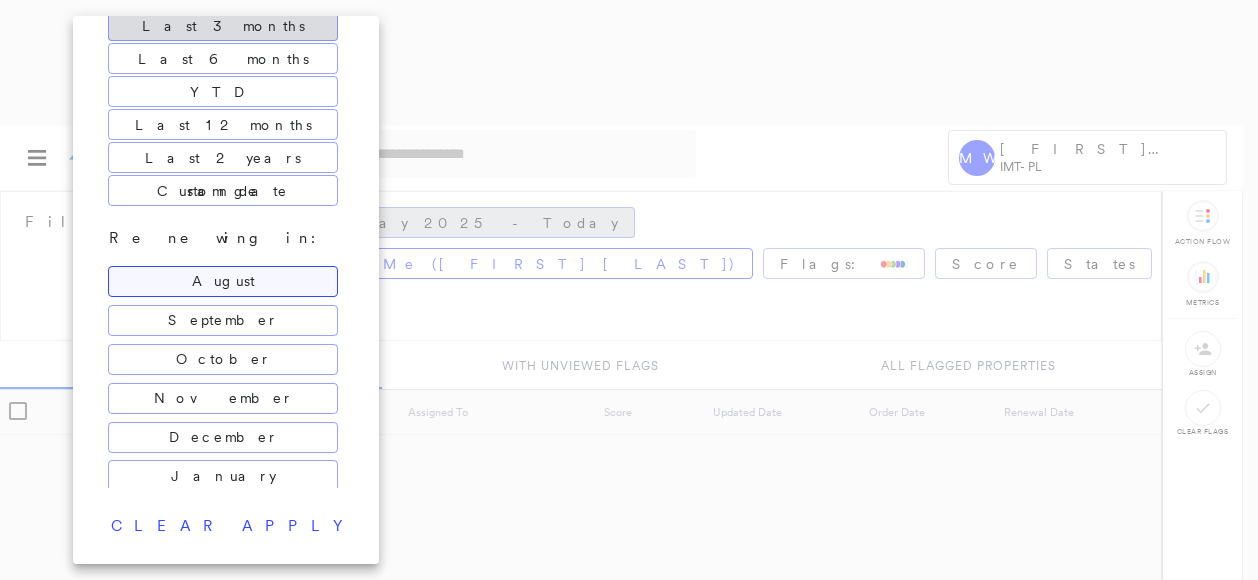 click on "August" at bounding box center [223, 281] 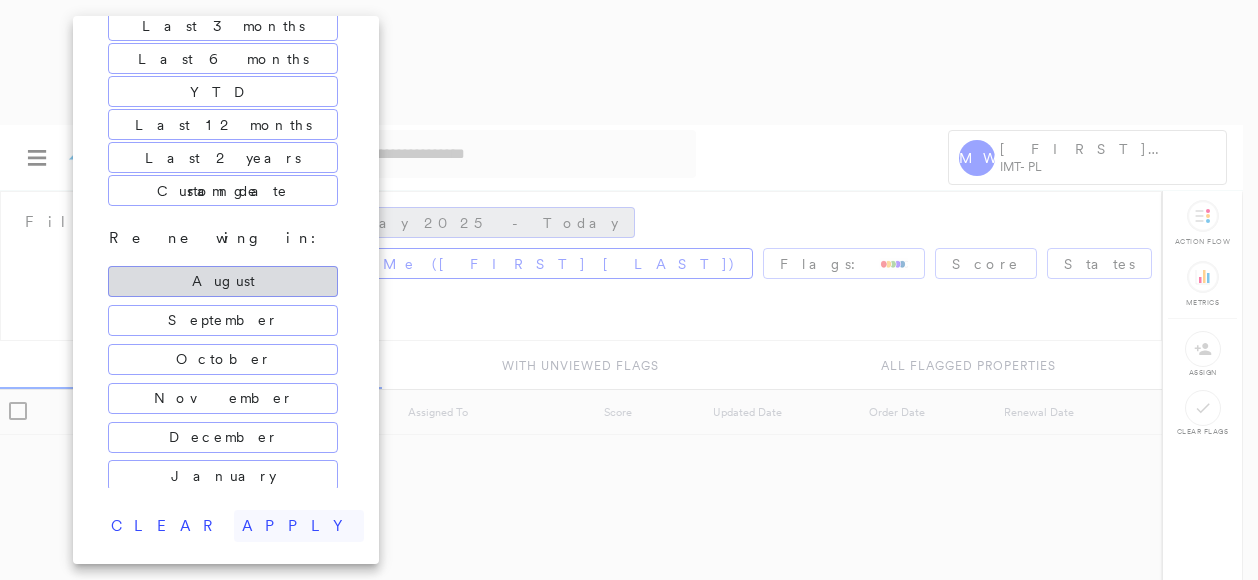 click on "apply" at bounding box center [299, 526] 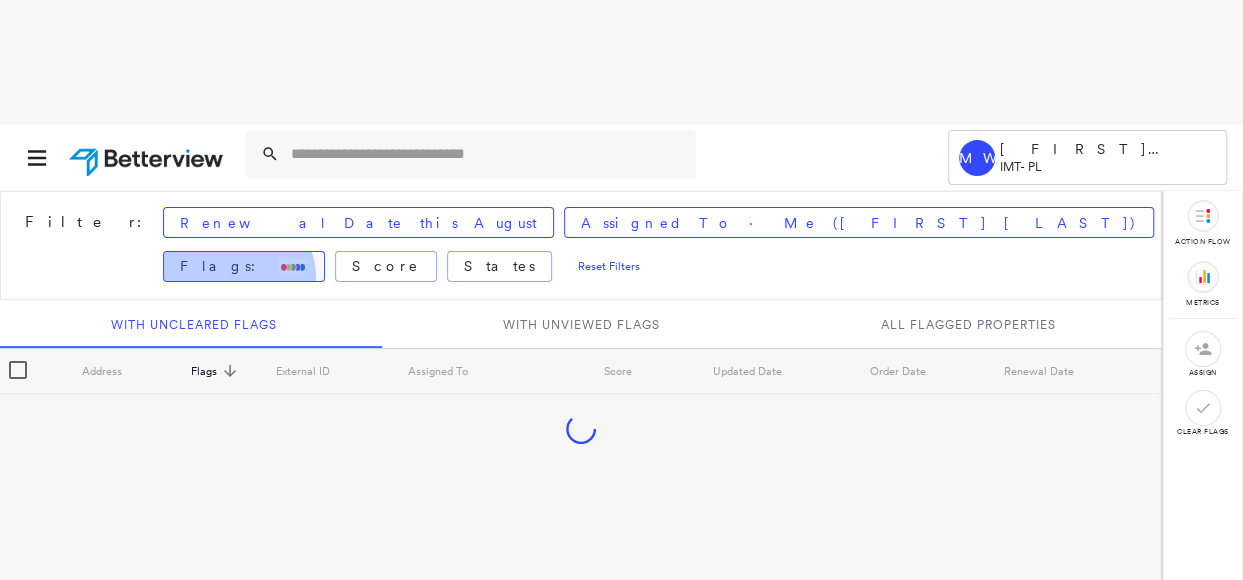 click on "Flags:" at bounding box center (244, 266) 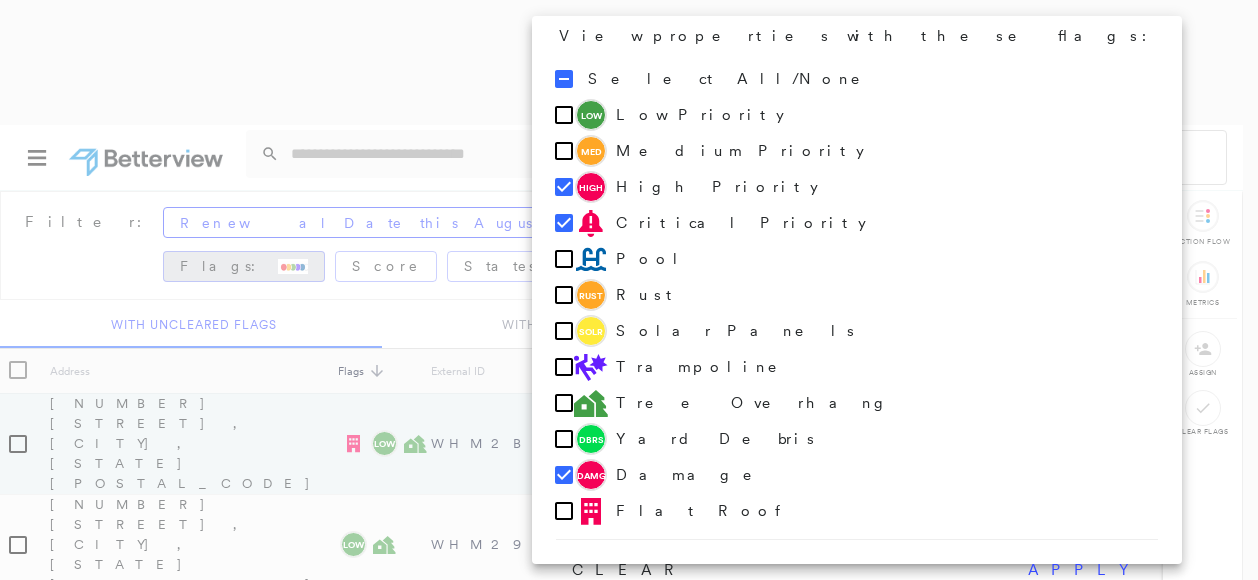 click at bounding box center [629, 290] 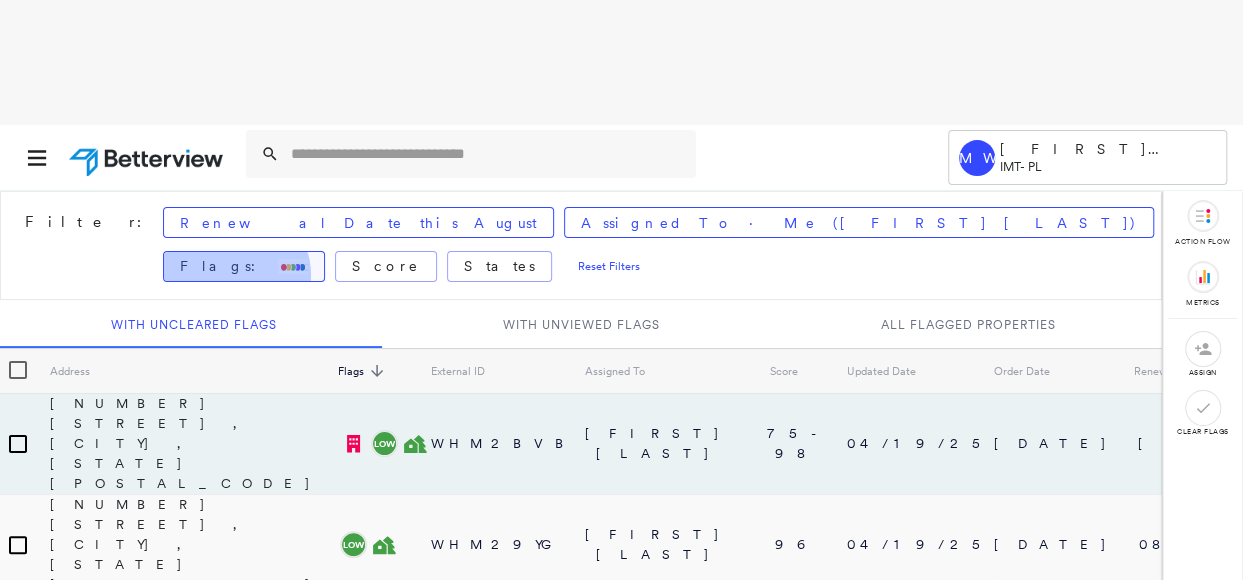 click on "Flags:" at bounding box center [244, 266] 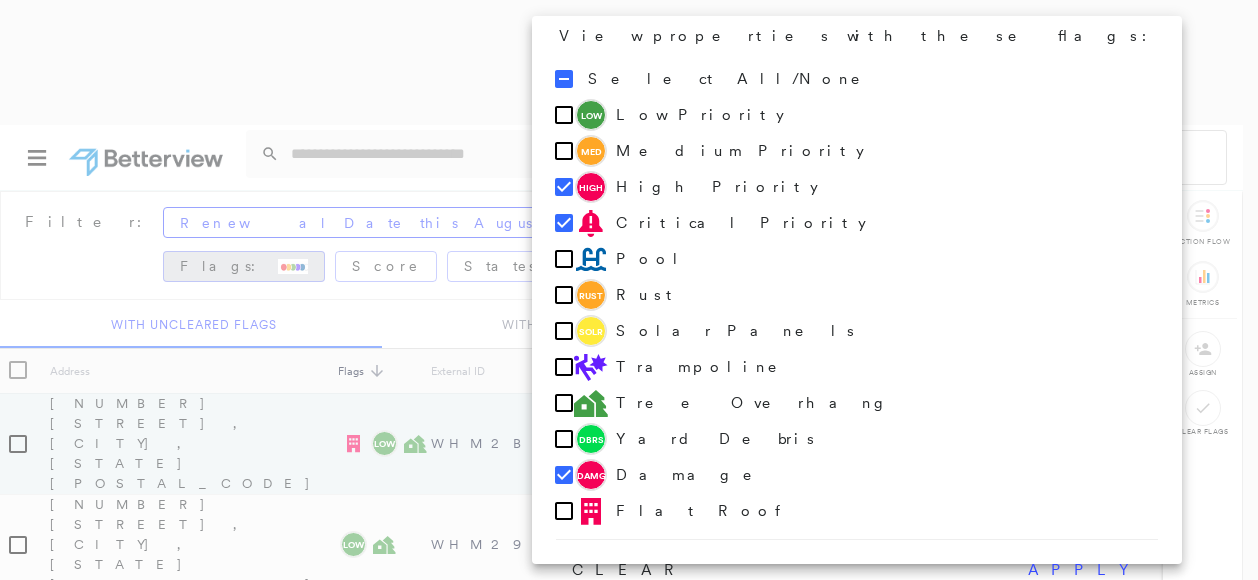 click on "DAMG Damage" at bounding box center [852, 475] 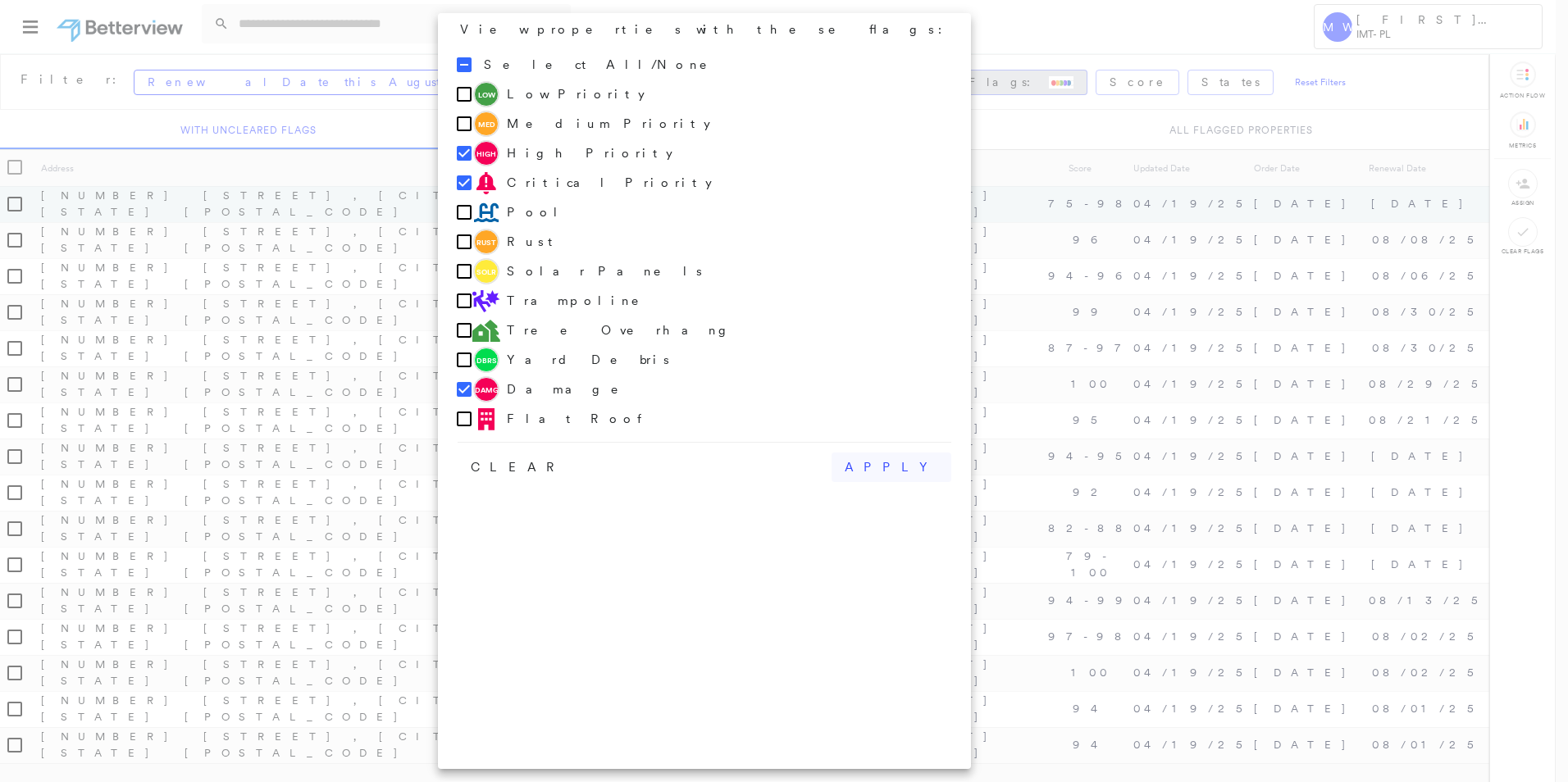 click on "apply" at bounding box center [891, 467] 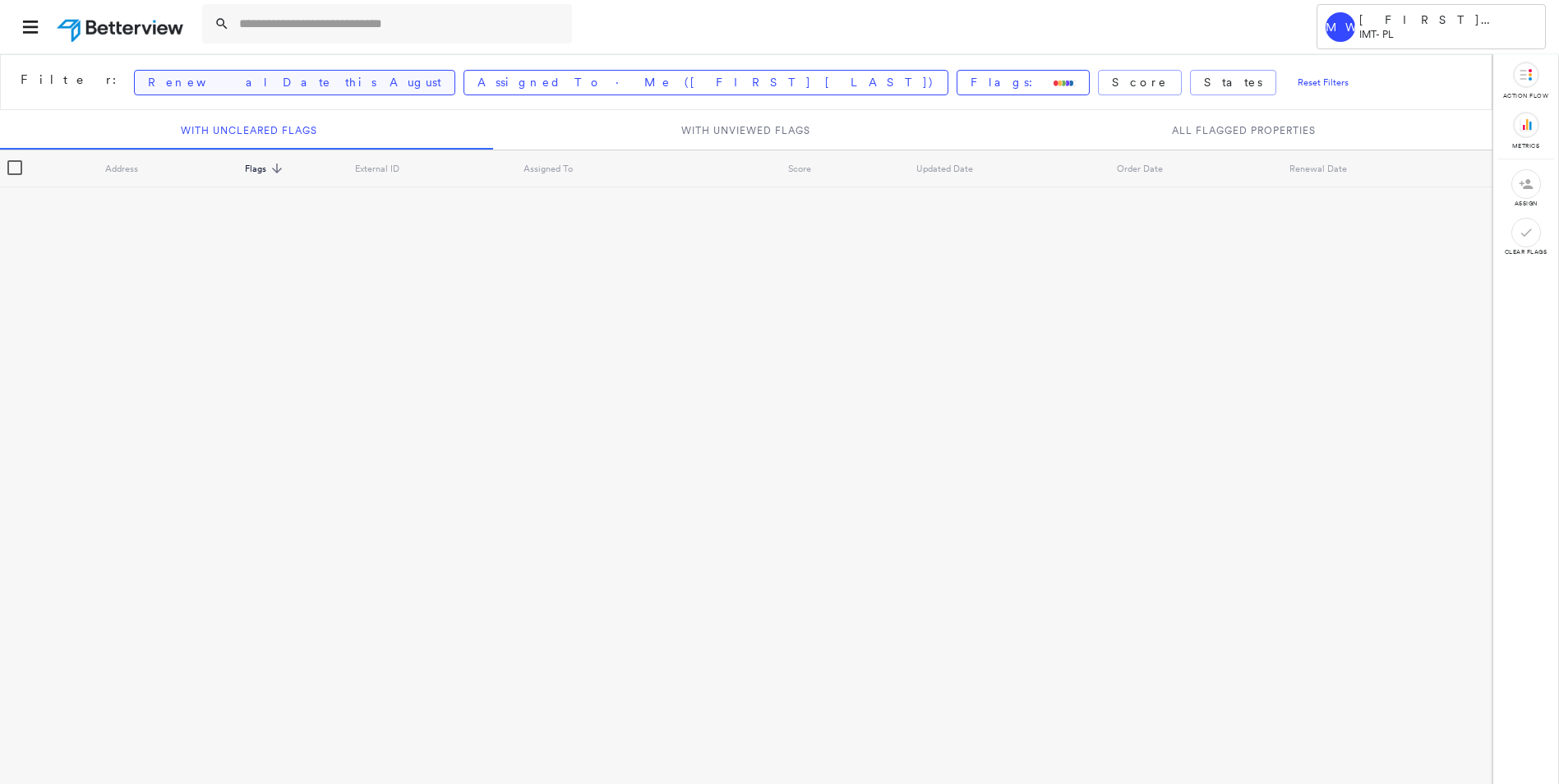click on "Renewal Date this August" at bounding box center (294, 82) 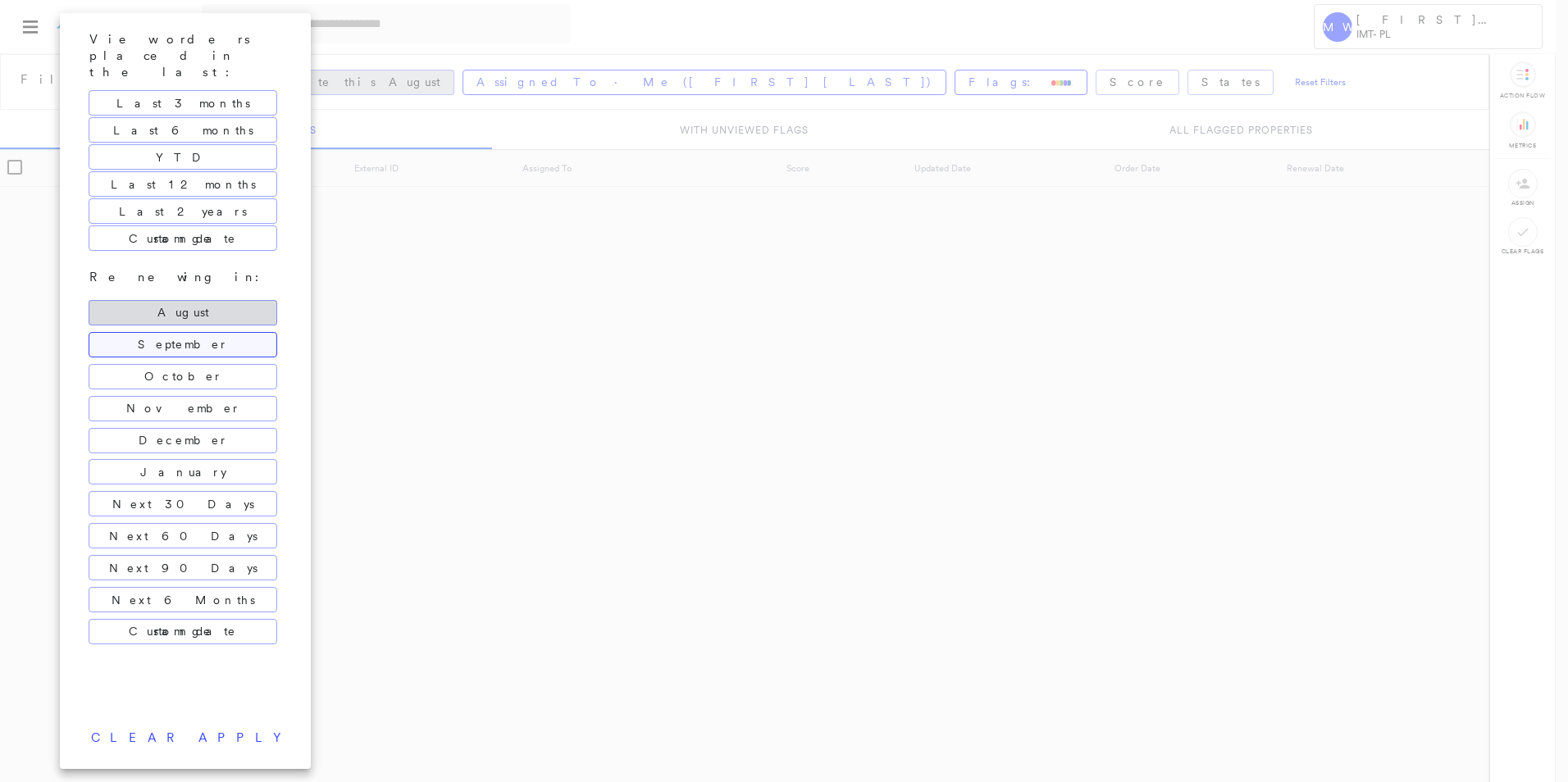 click on "September" at bounding box center [183, 344] 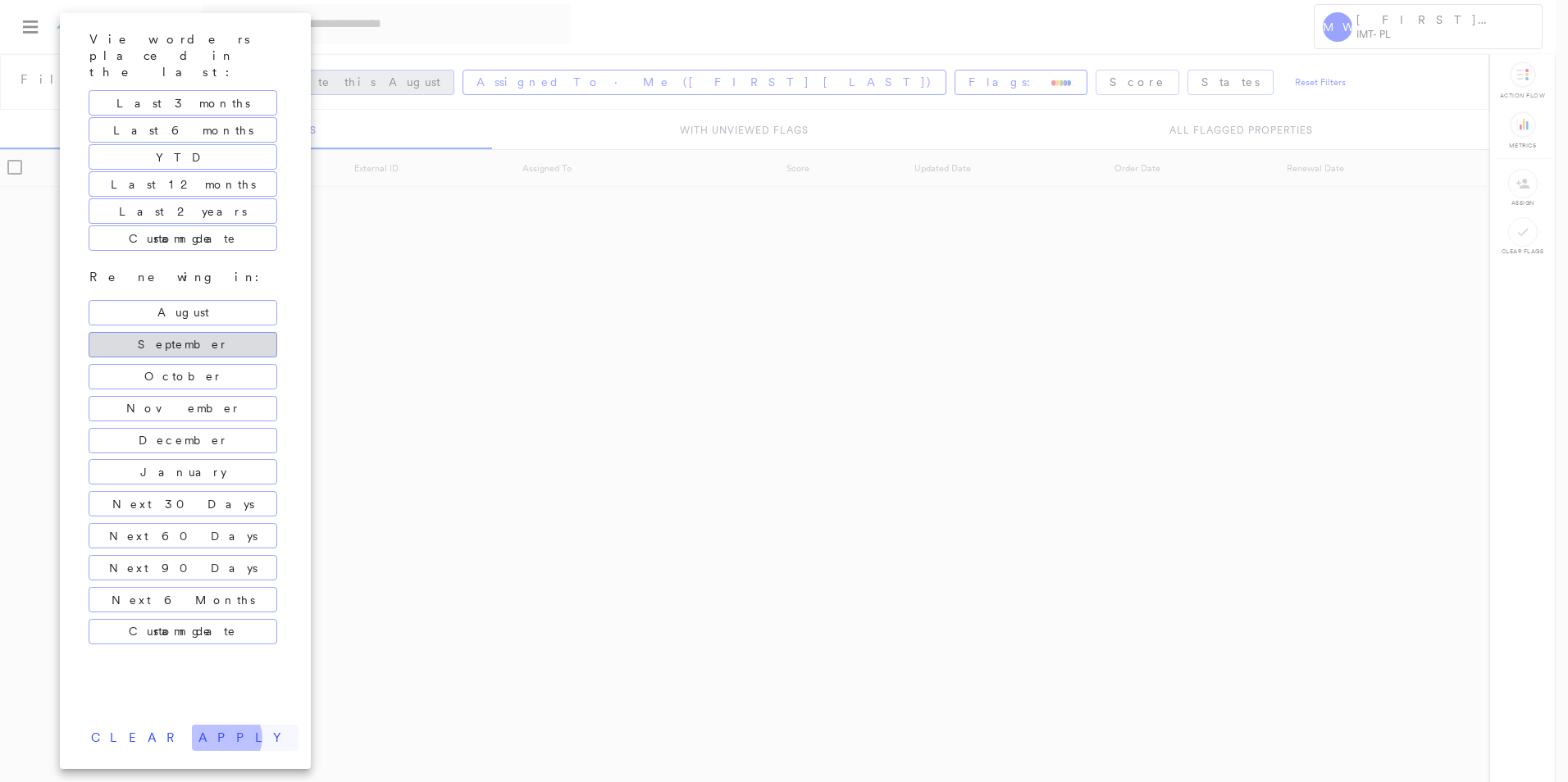 click on "apply" at bounding box center [245, 738] 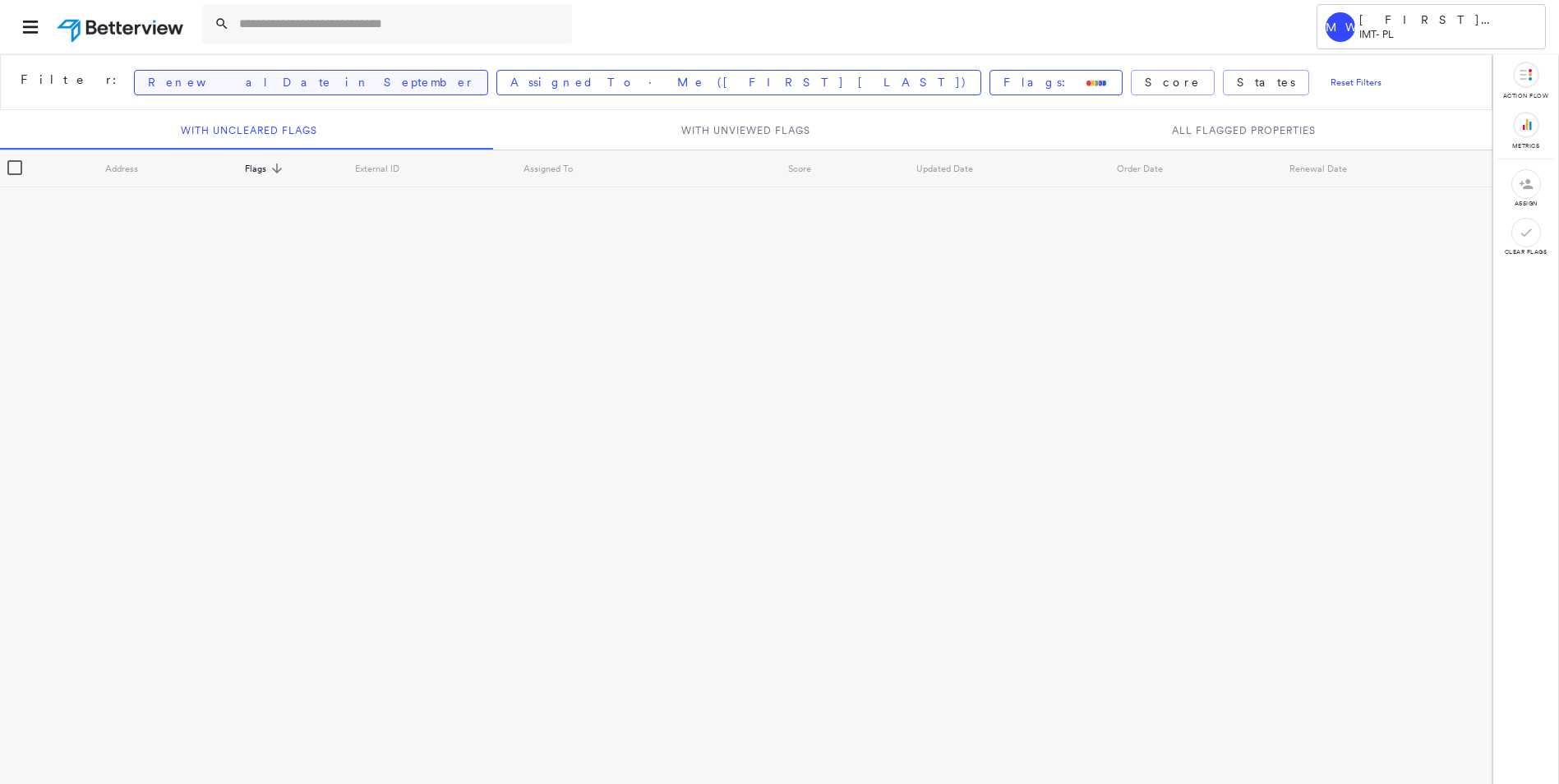 click on "Renewal Date in September" at bounding box center [311, 82] 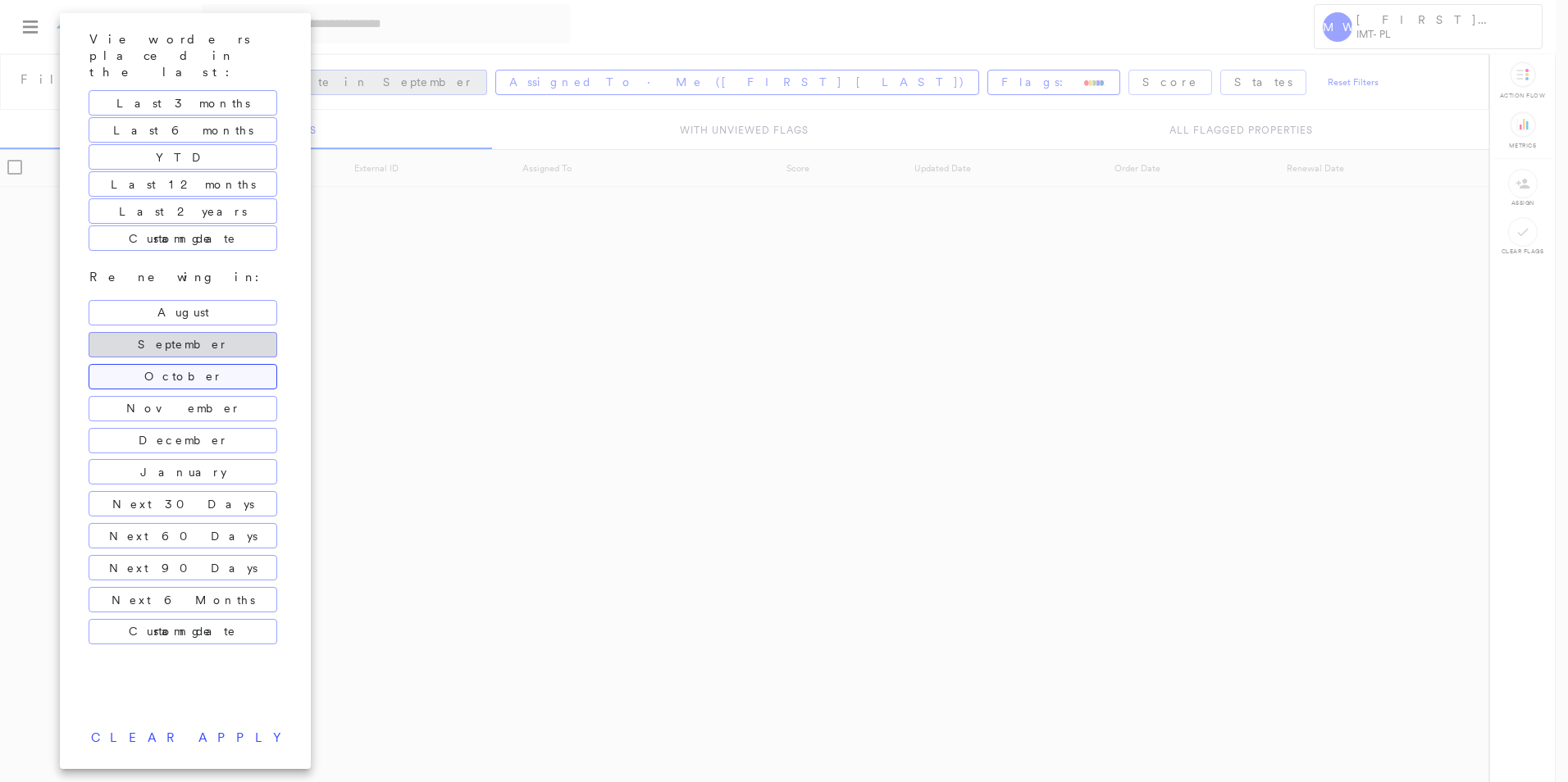click on "October" at bounding box center [183, 376] 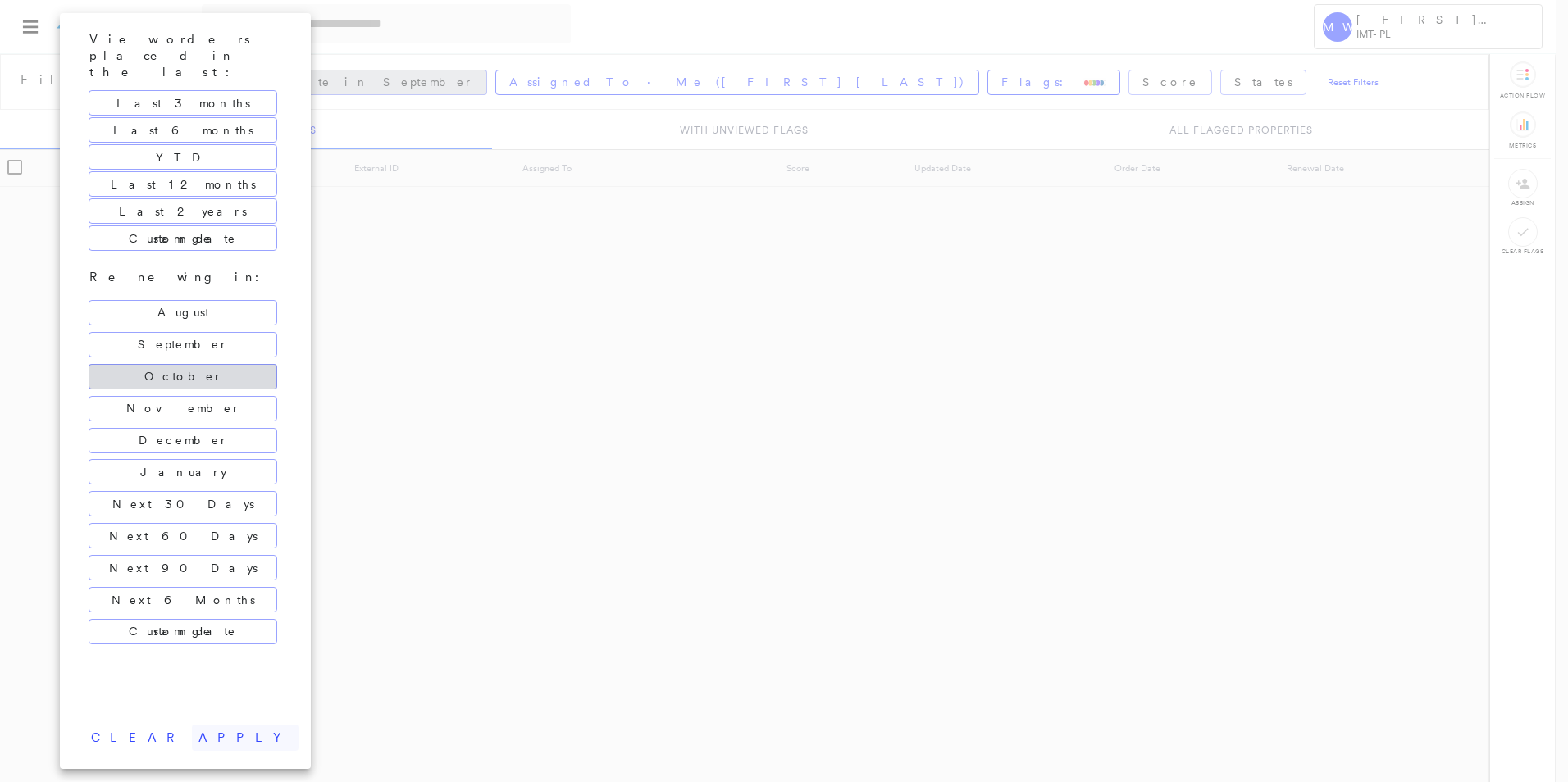 click on "apply" at bounding box center [245, 738] 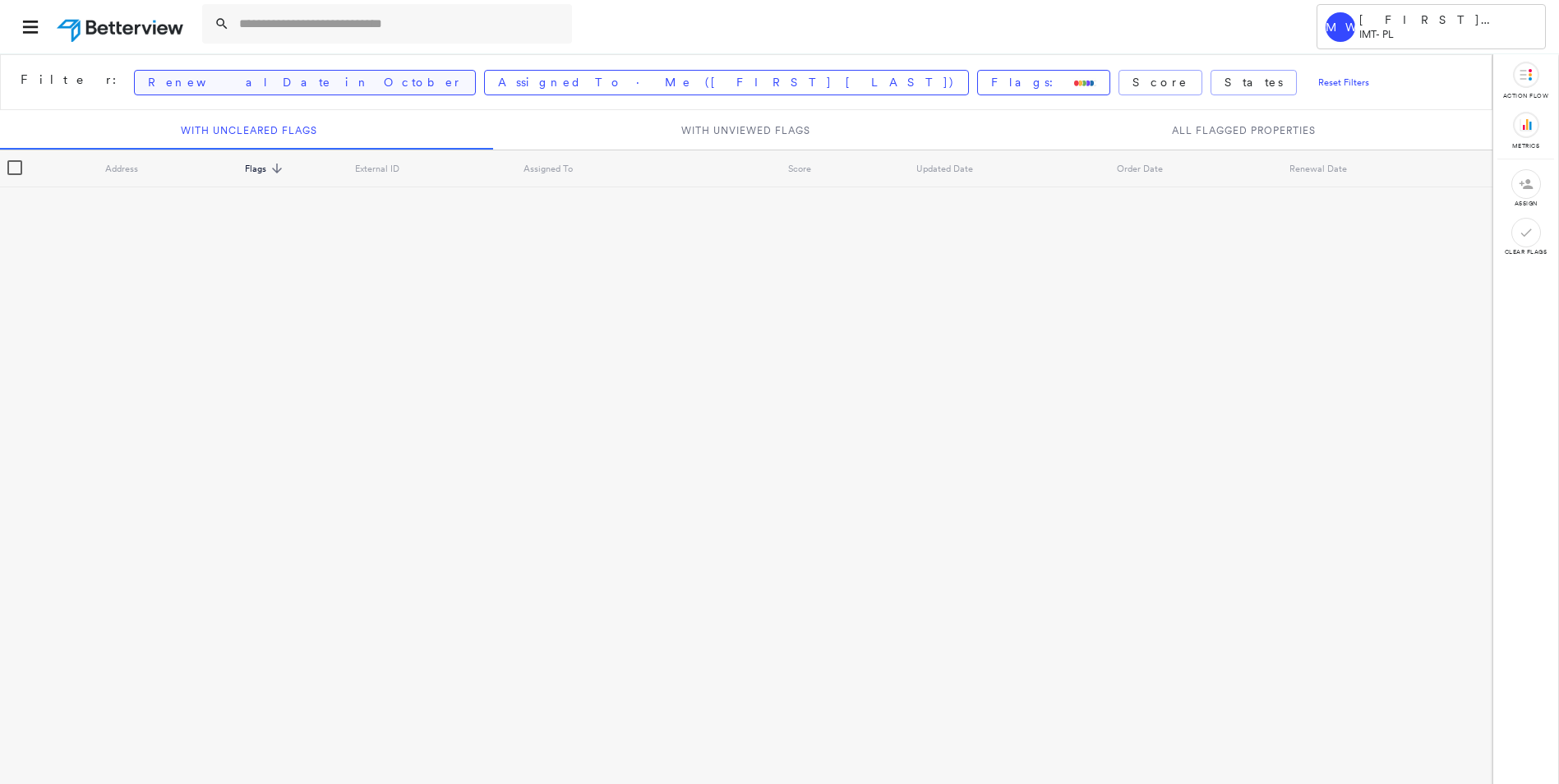 click on "Renewal Date in October" at bounding box center (305, 82) 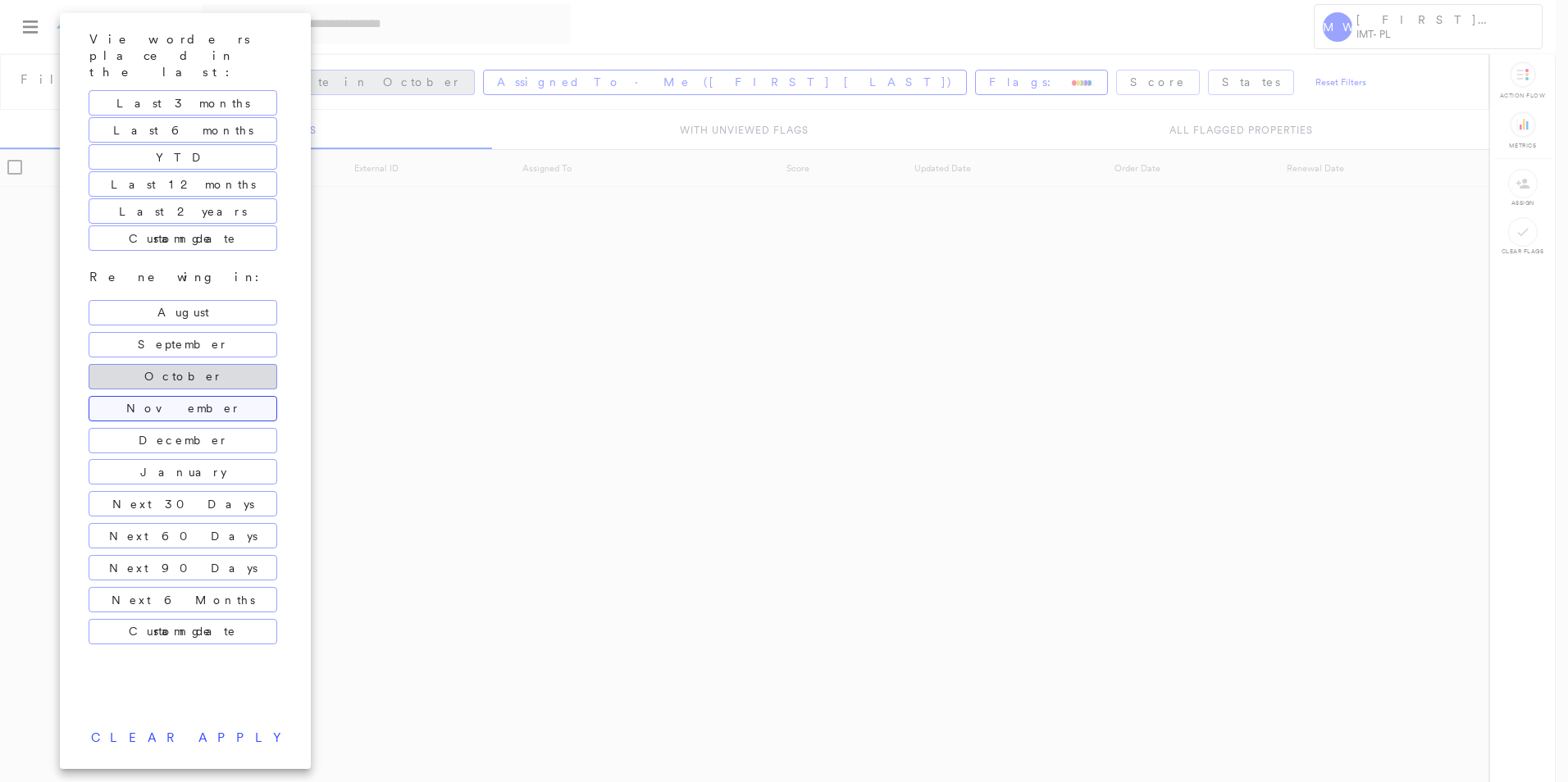 click on "November" at bounding box center [183, 408] 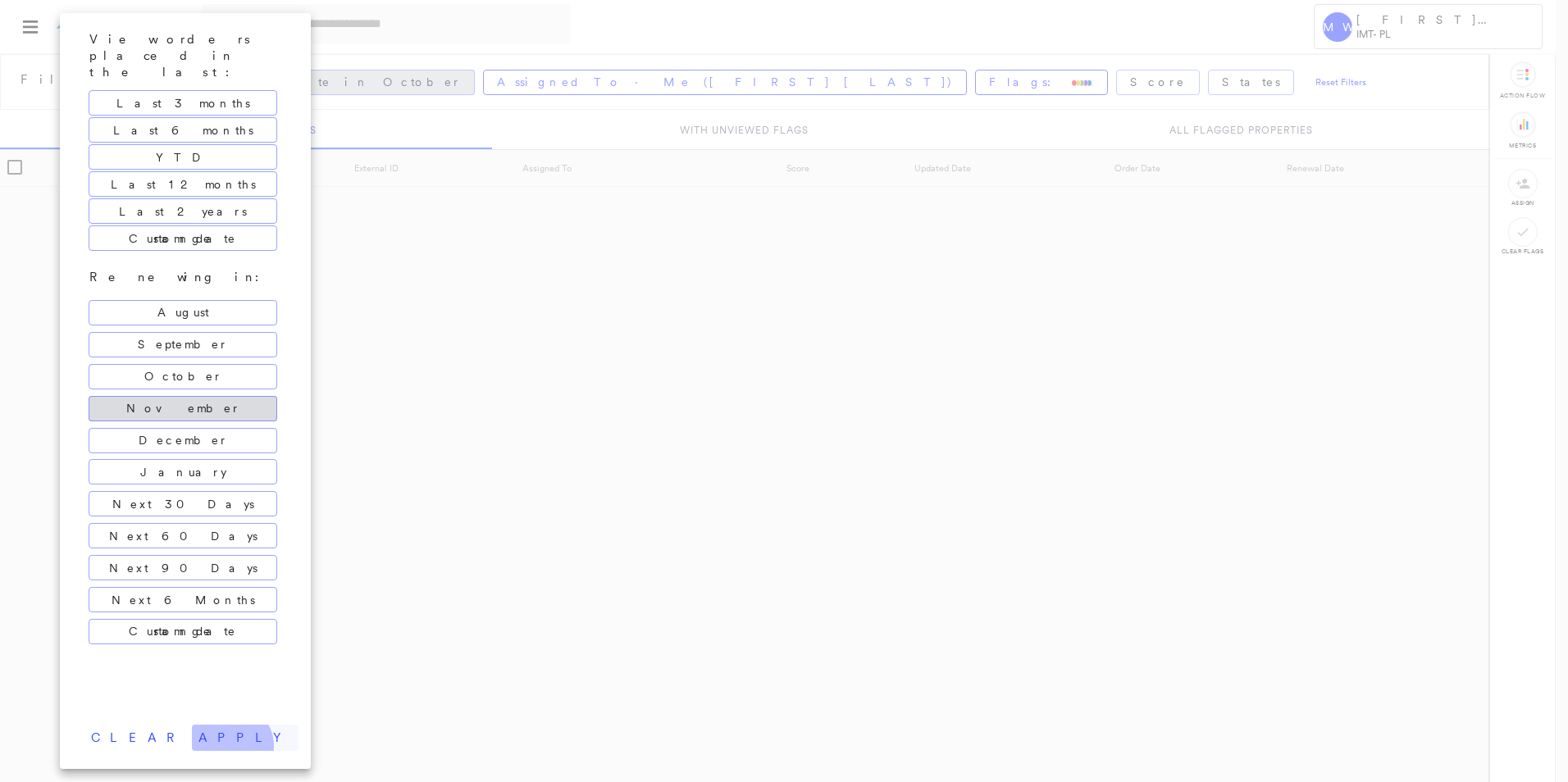 click on "apply" at bounding box center (245, 738) 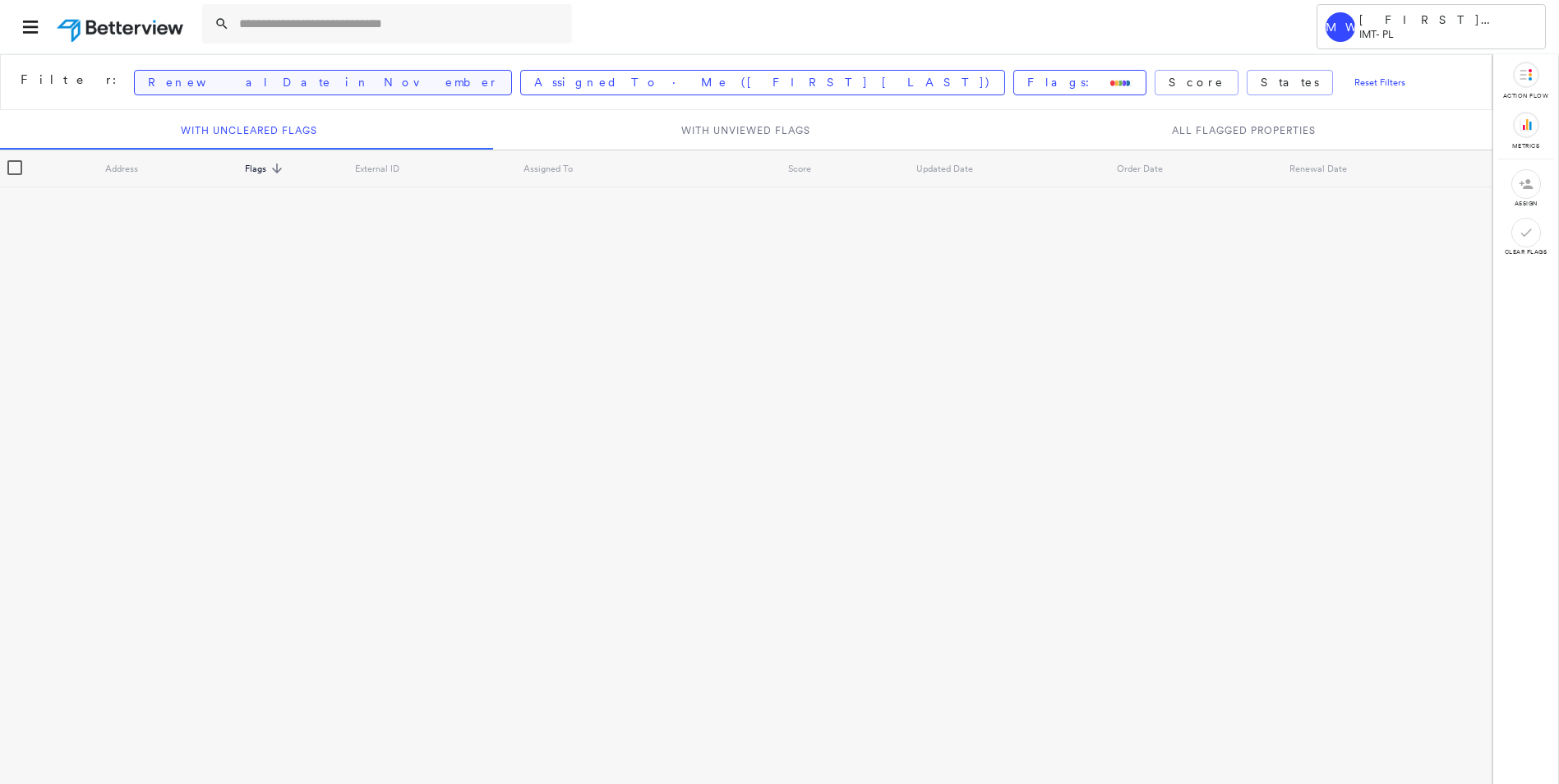 click on "Renewal Date in November" at bounding box center [323, 82] 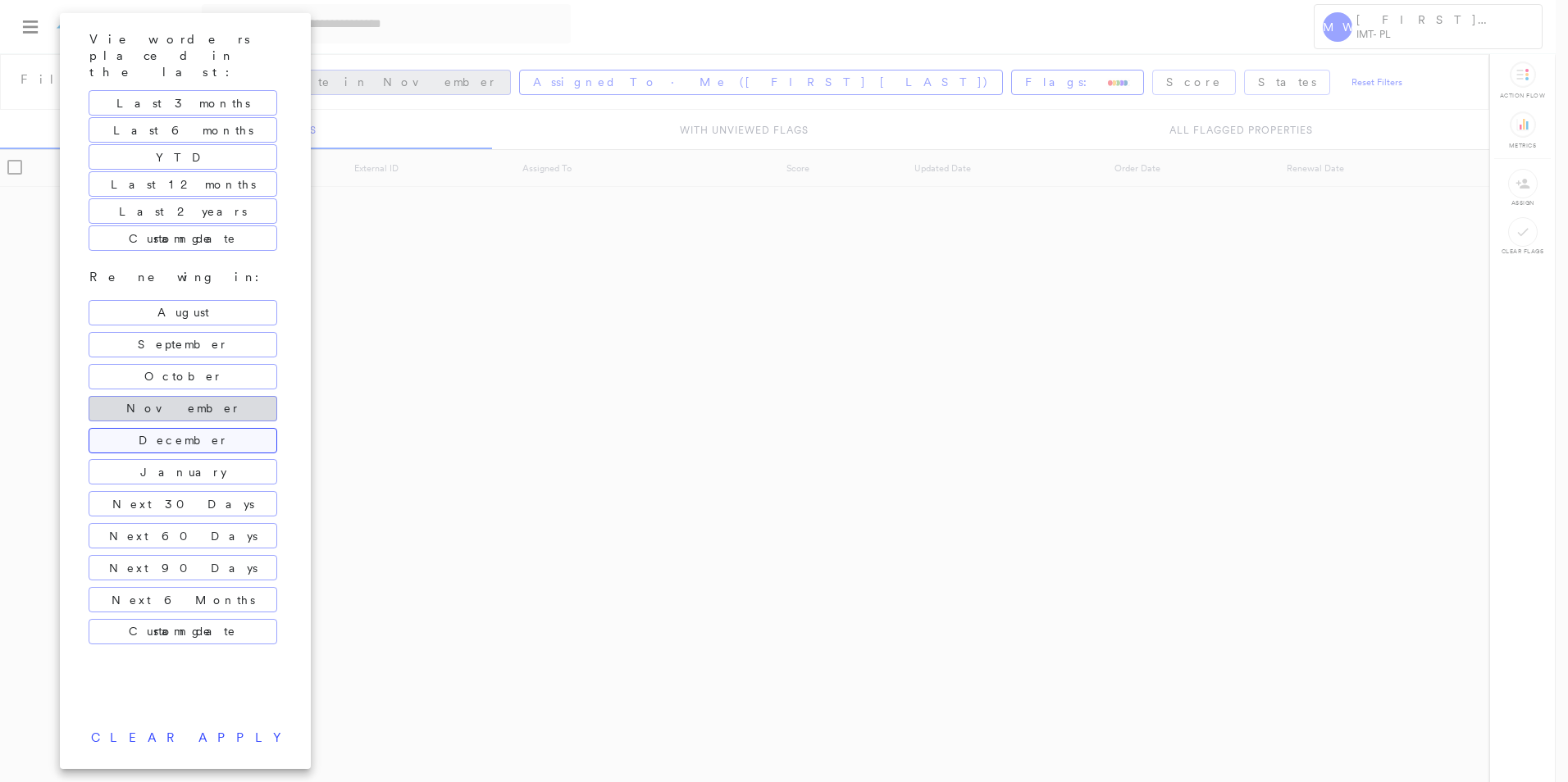 click on "December" at bounding box center [183, 440] 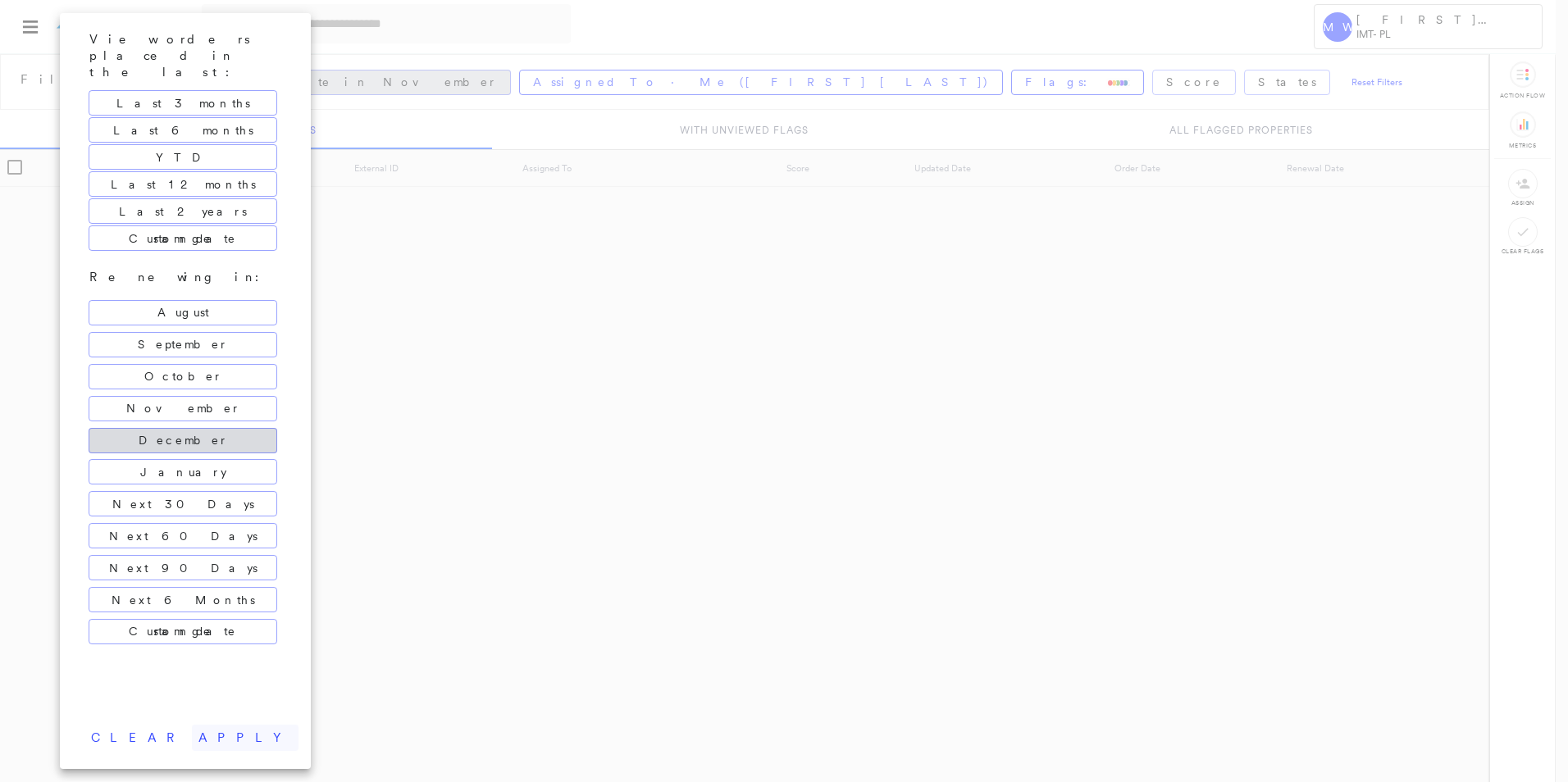 click on "apply" at bounding box center [245, 738] 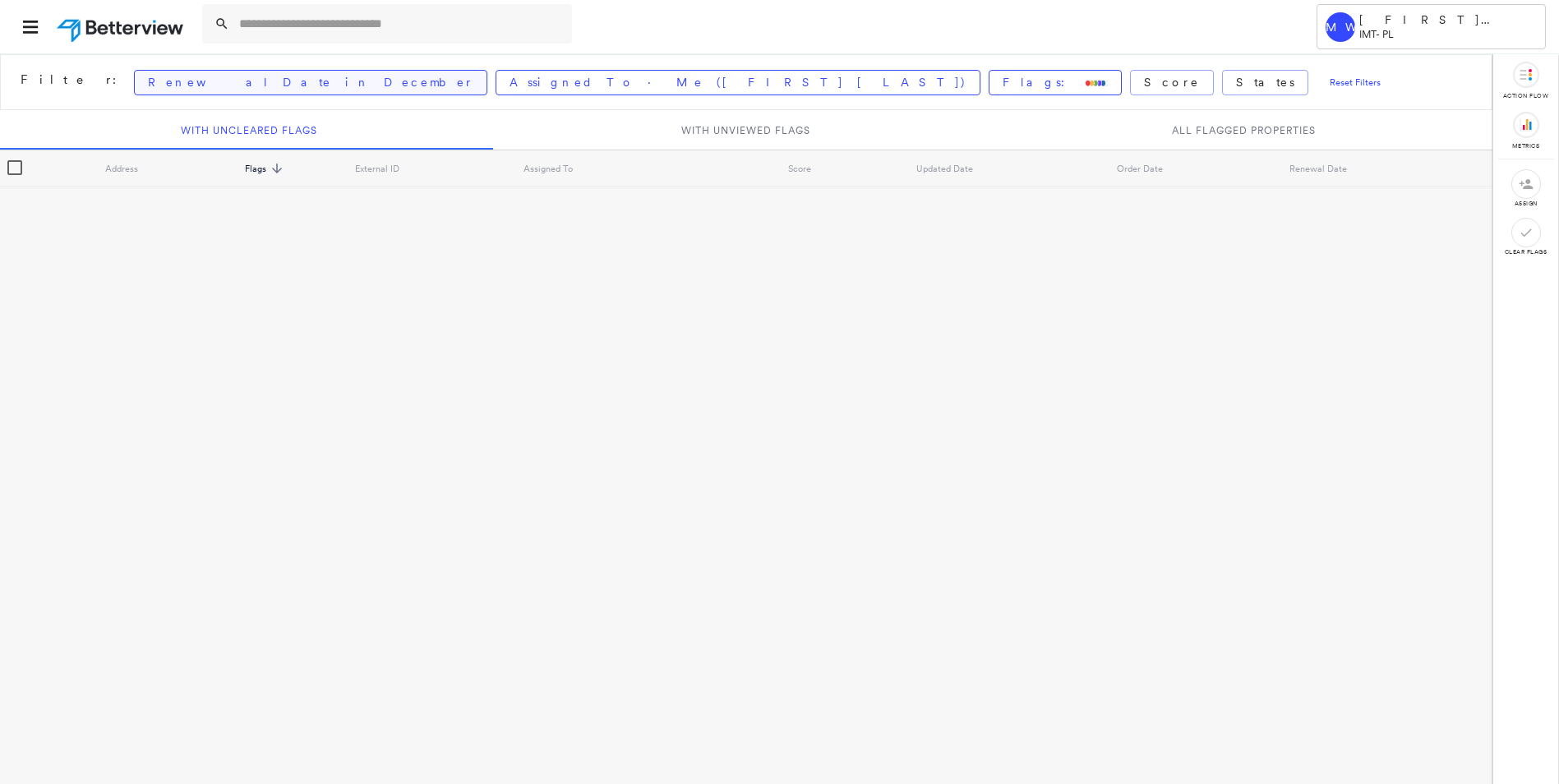 click on "Renewal Date in December" at bounding box center (311, 82) 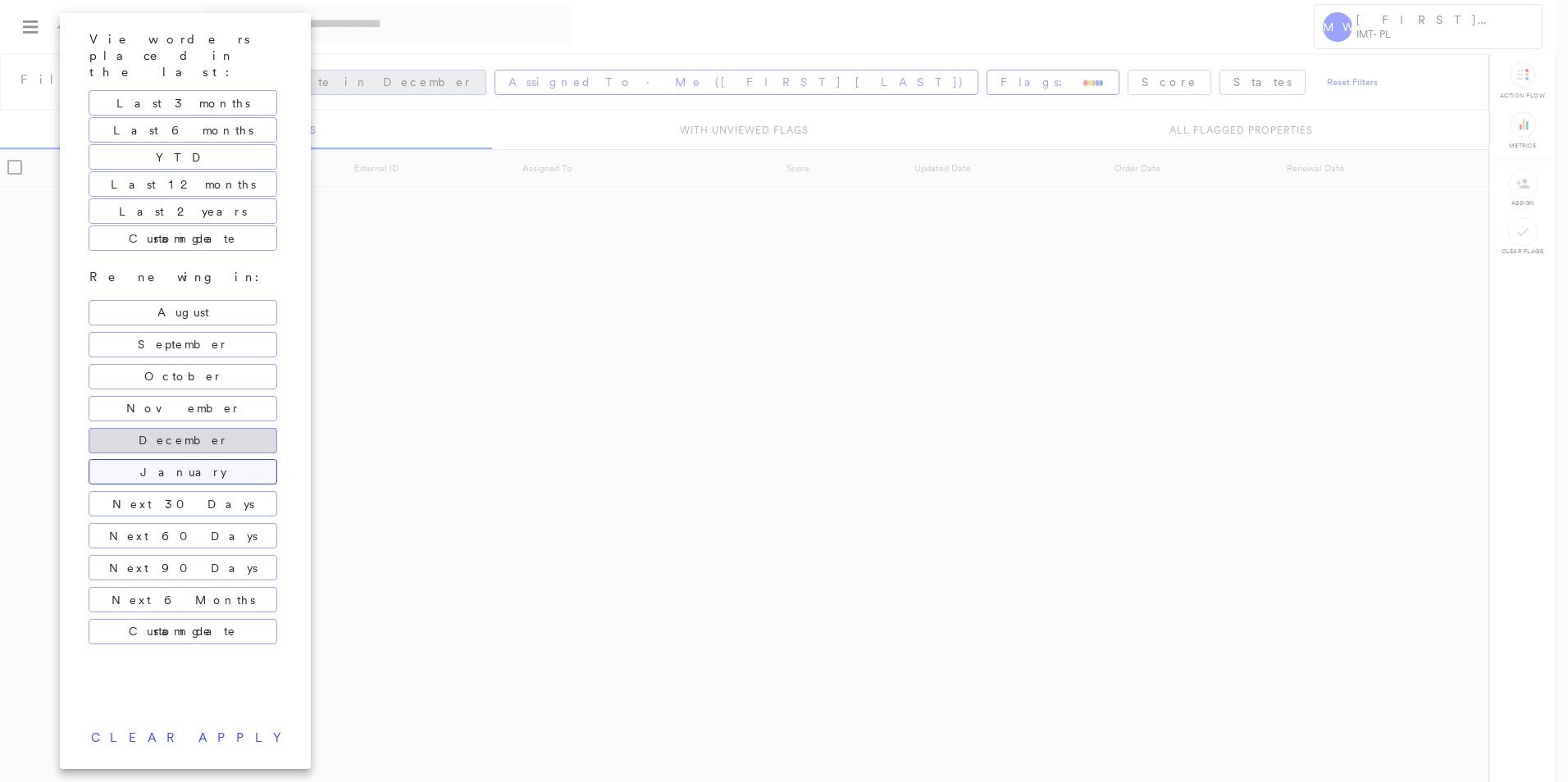 click on "January" at bounding box center (183, 472) 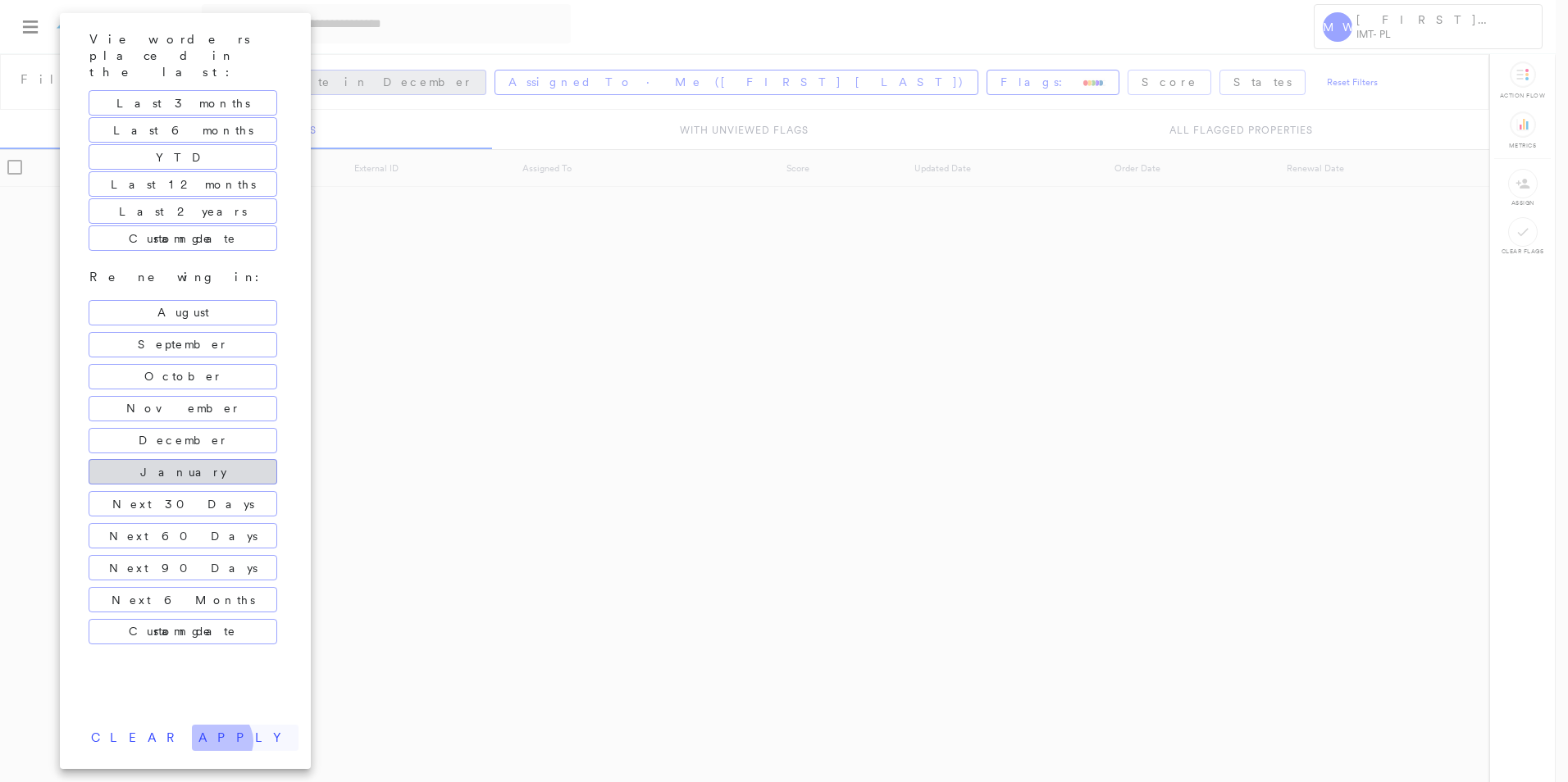 click on "apply" at bounding box center [245, 738] 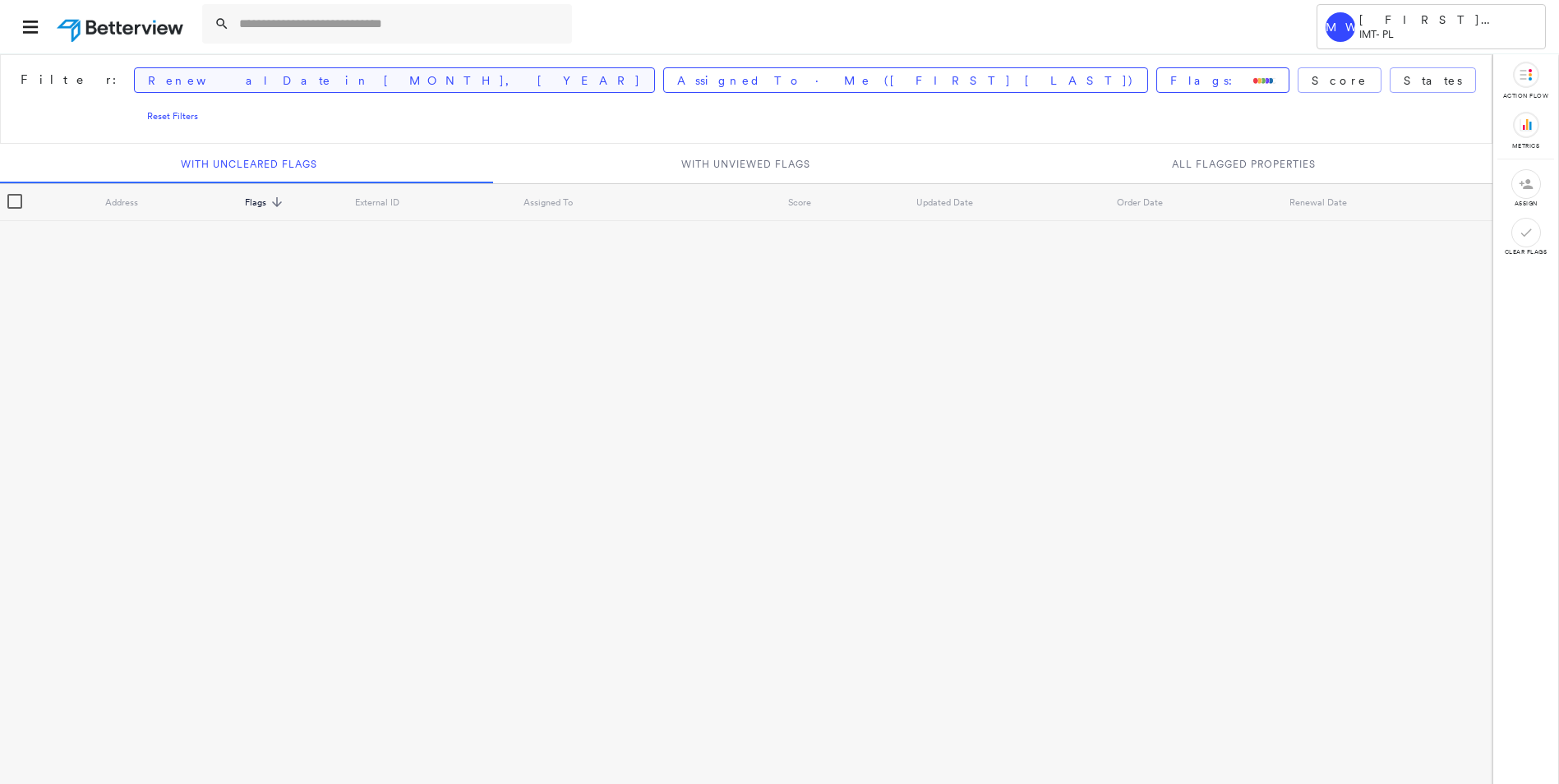 click on "Renewal Date in [MONTH], [YEAR]" at bounding box center (394, 80) 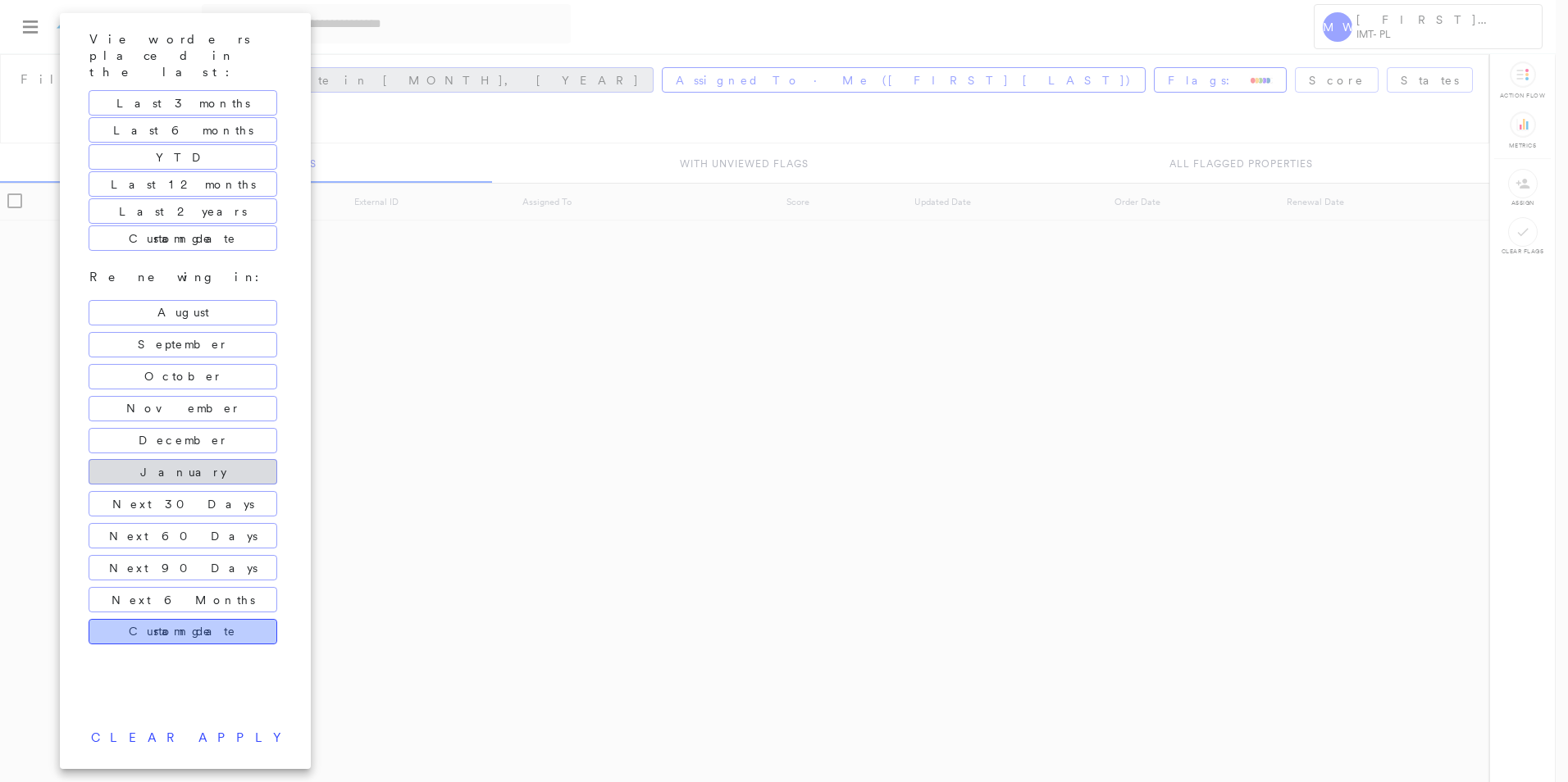click on "Custom date range" at bounding box center [183, 631] 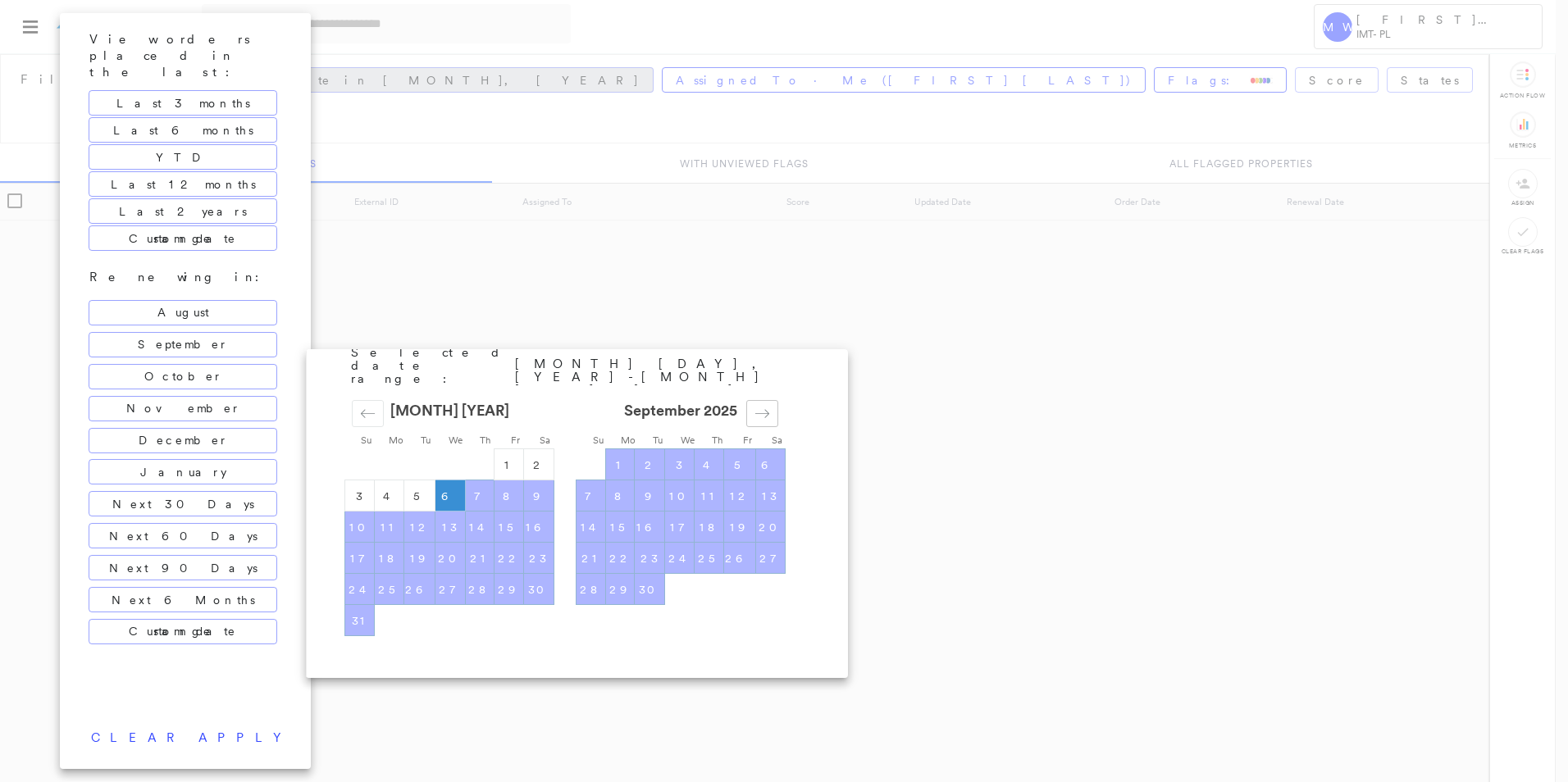 click 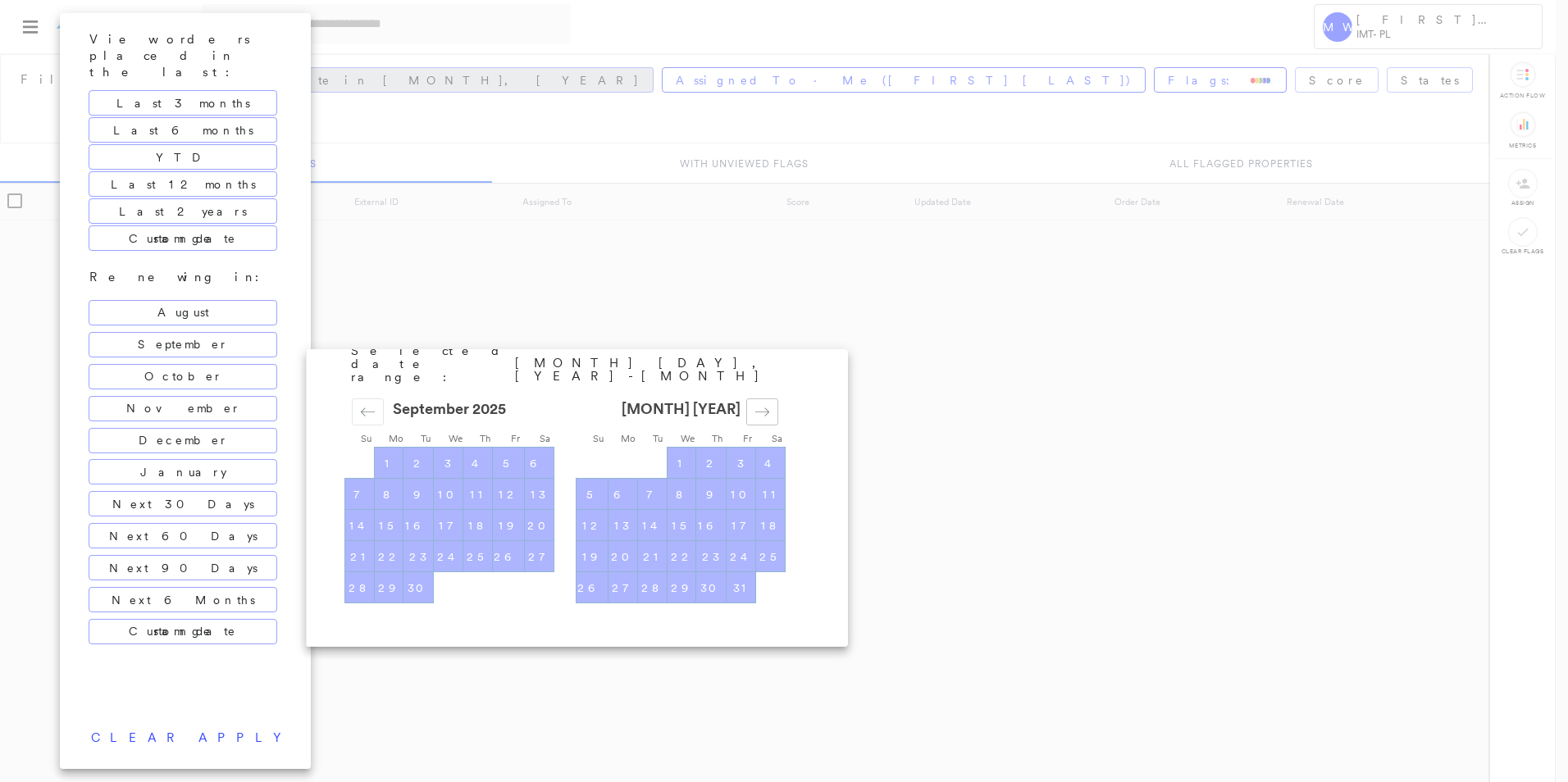 click 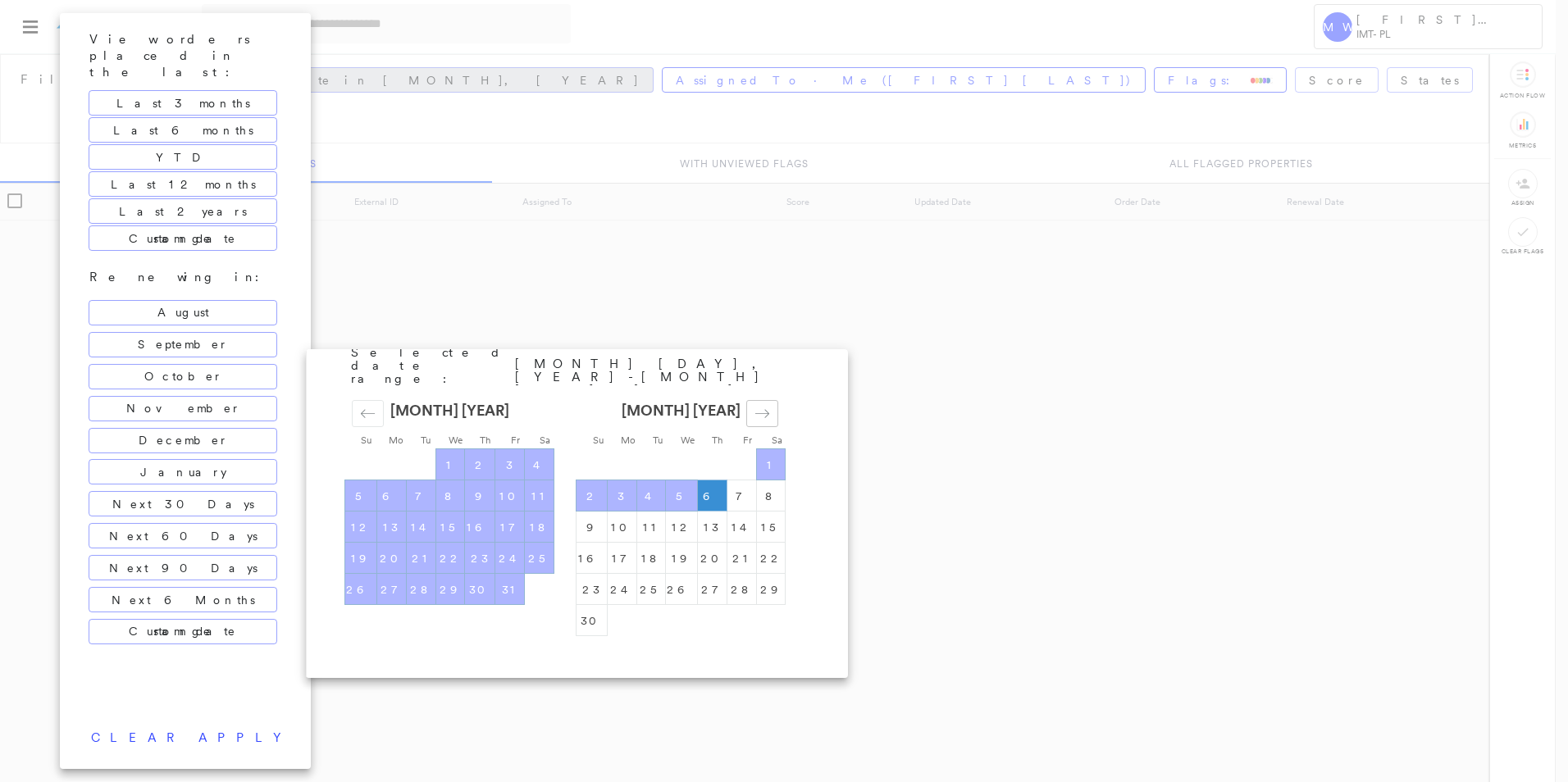 click 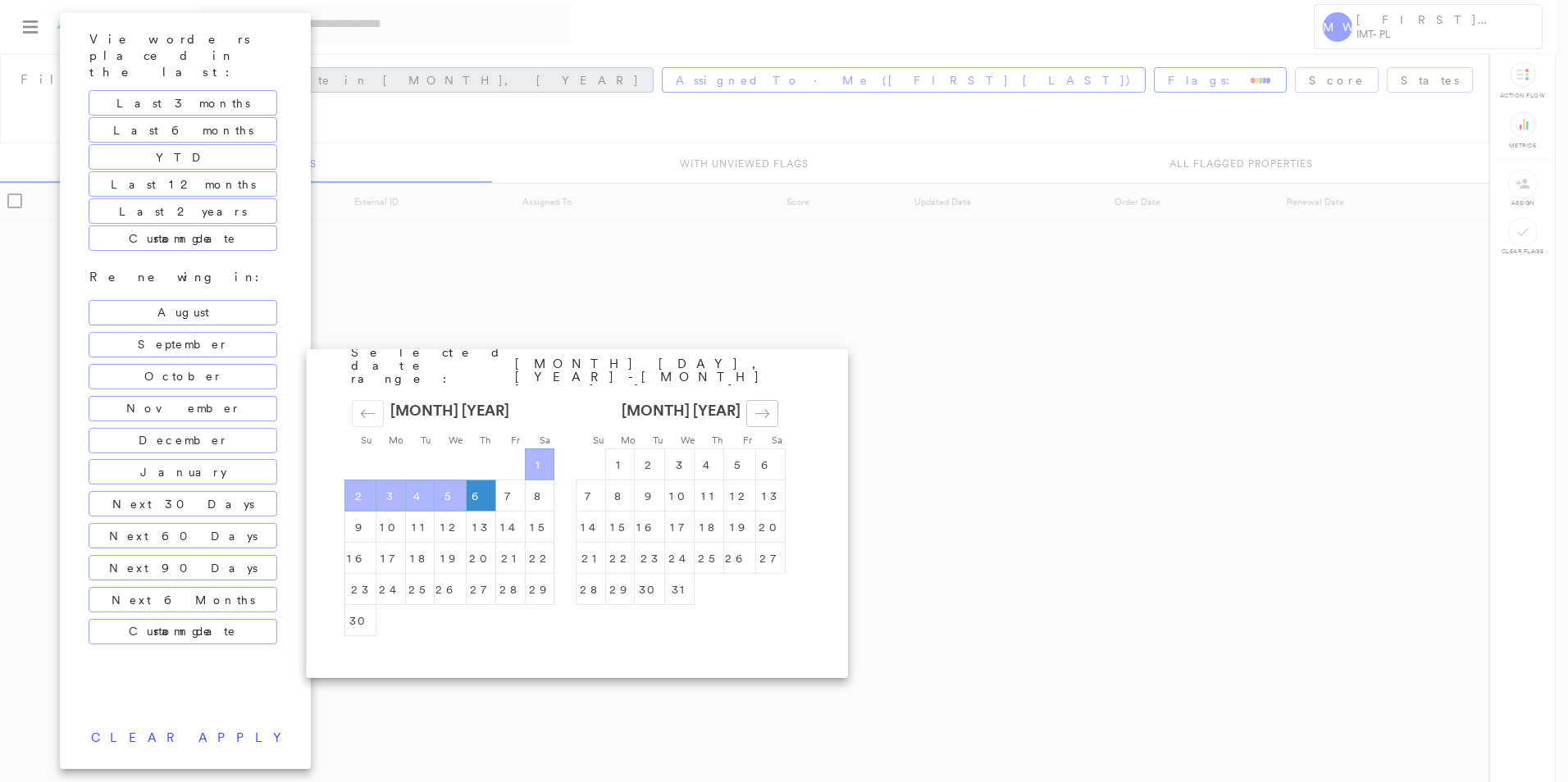 click at bounding box center [762, 413] 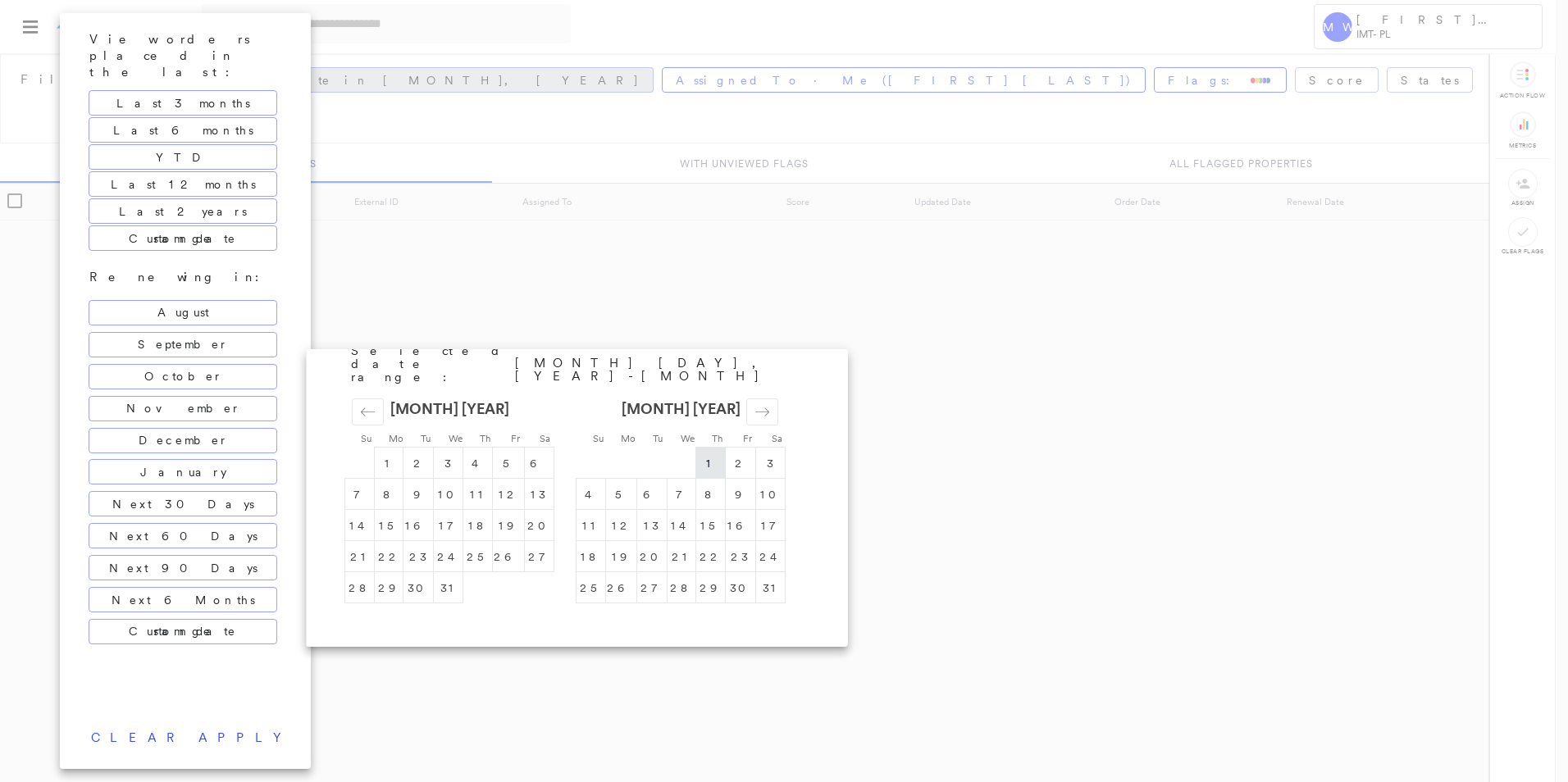 click on "1" at bounding box center [710, 463] 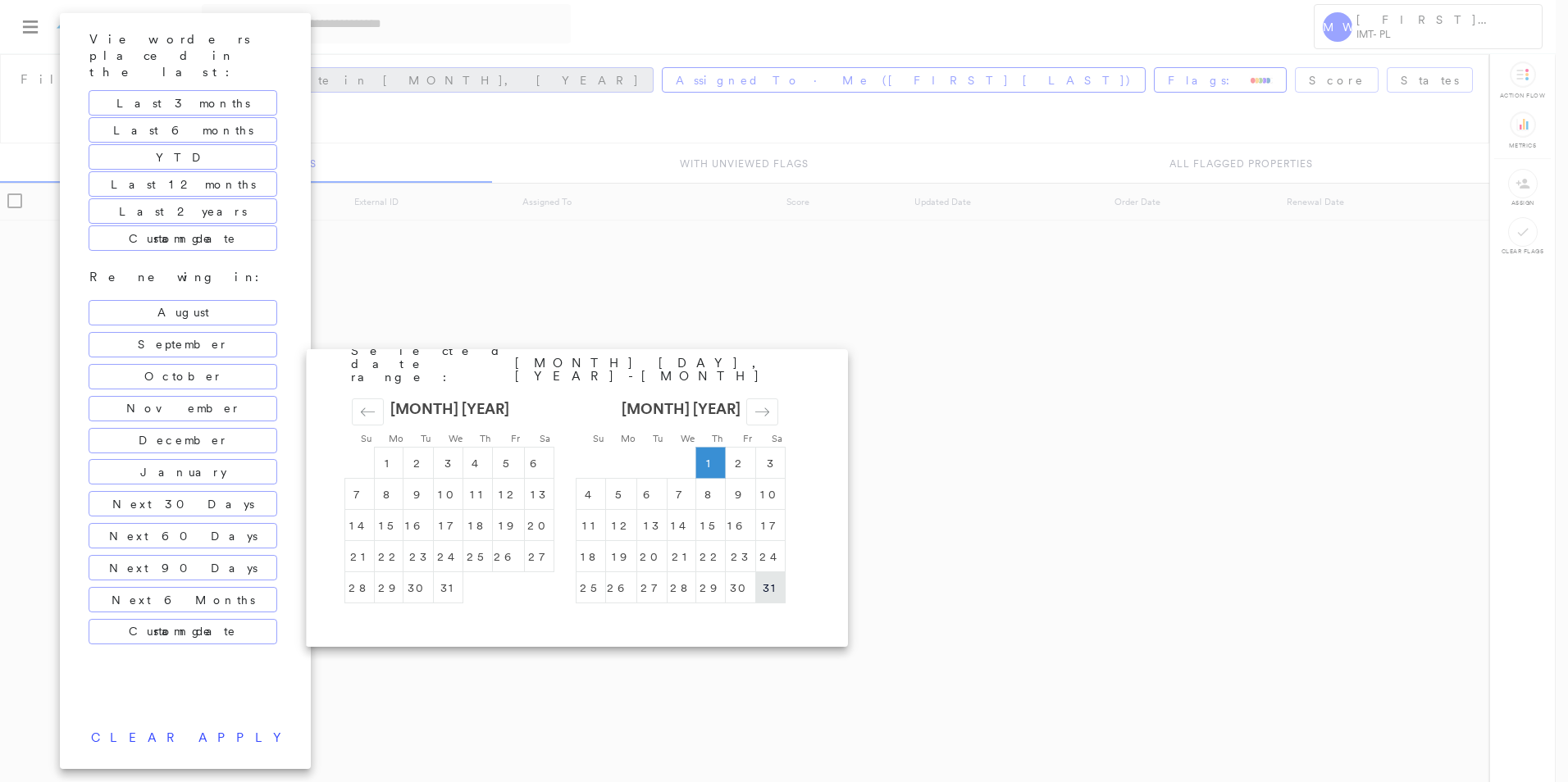 click on "31" at bounding box center (771, 588) 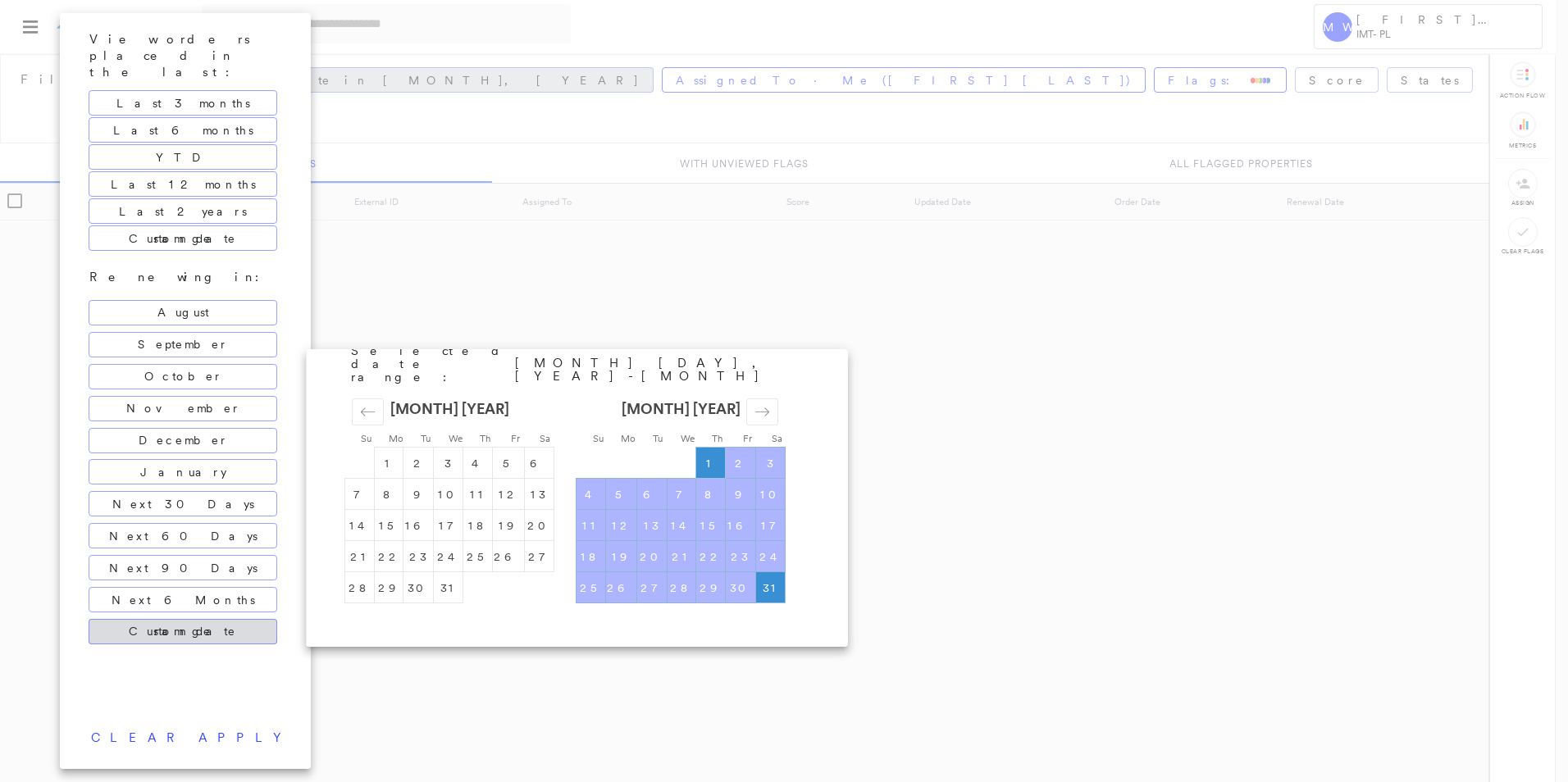 click at bounding box center [784, 391] 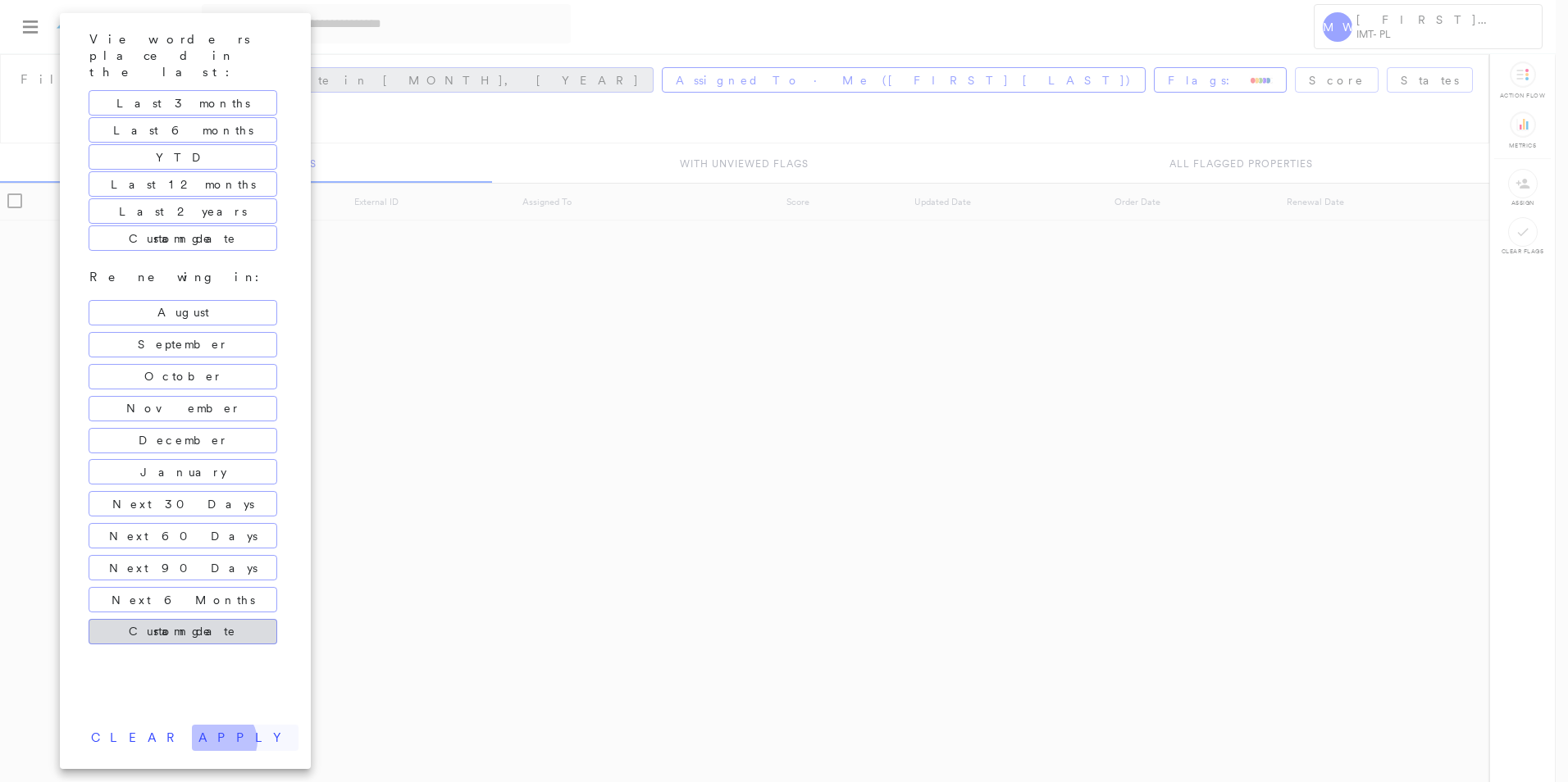 click on "apply" at bounding box center (245, 738) 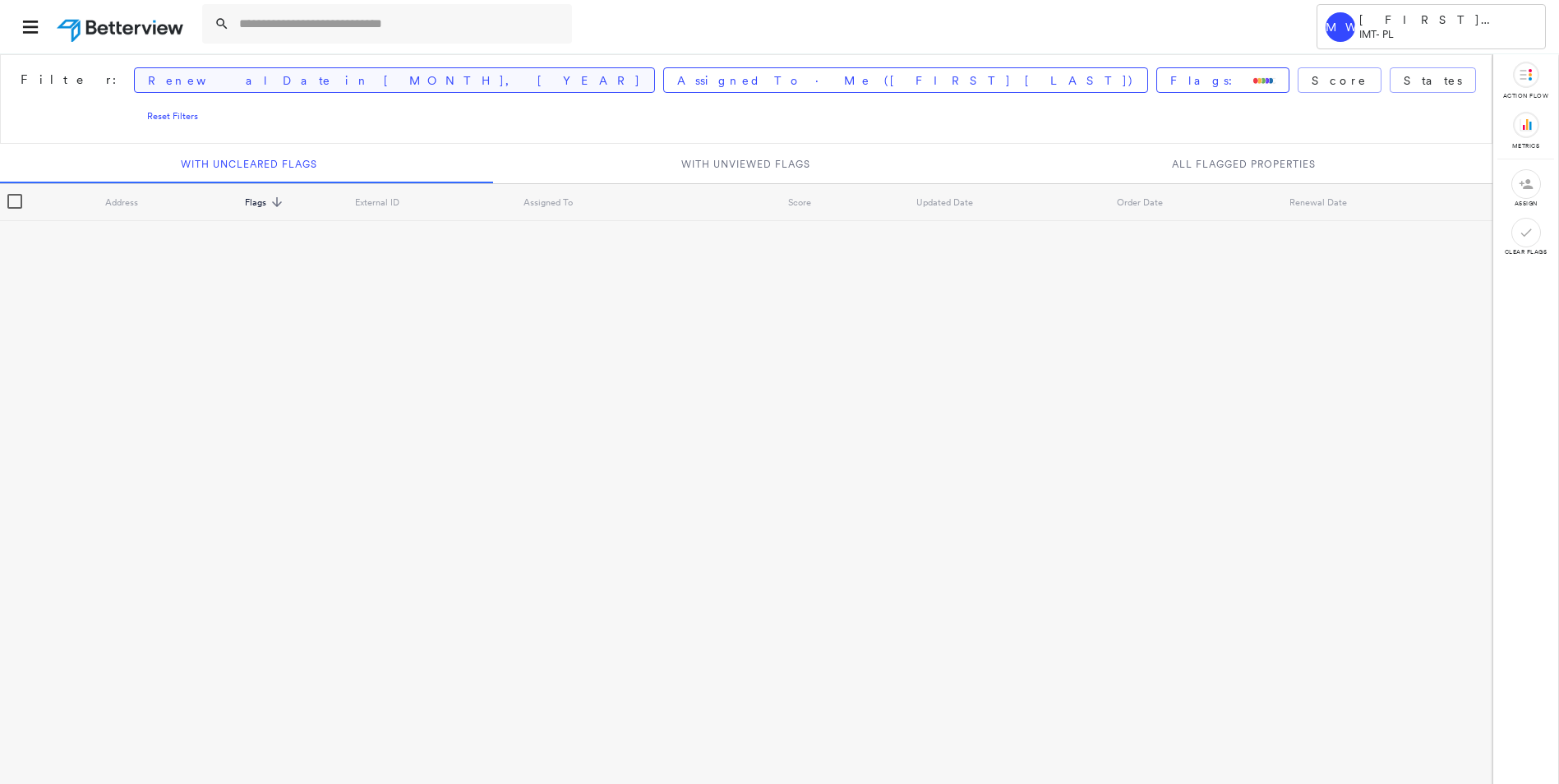 click on "Renewal Date in [MONTH], [YEAR]" at bounding box center (394, 80) 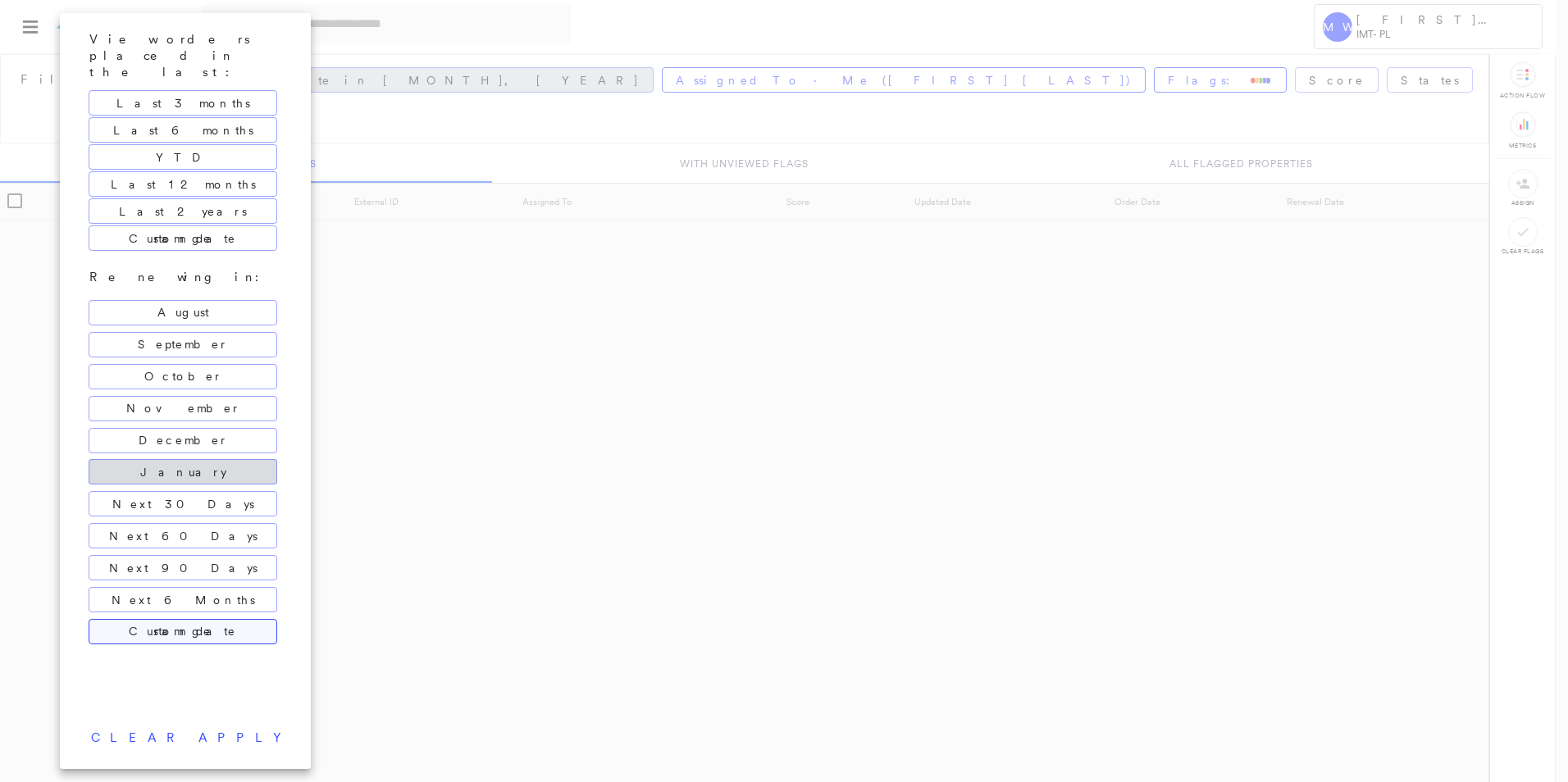 click on "Custom date range" at bounding box center [183, 631] 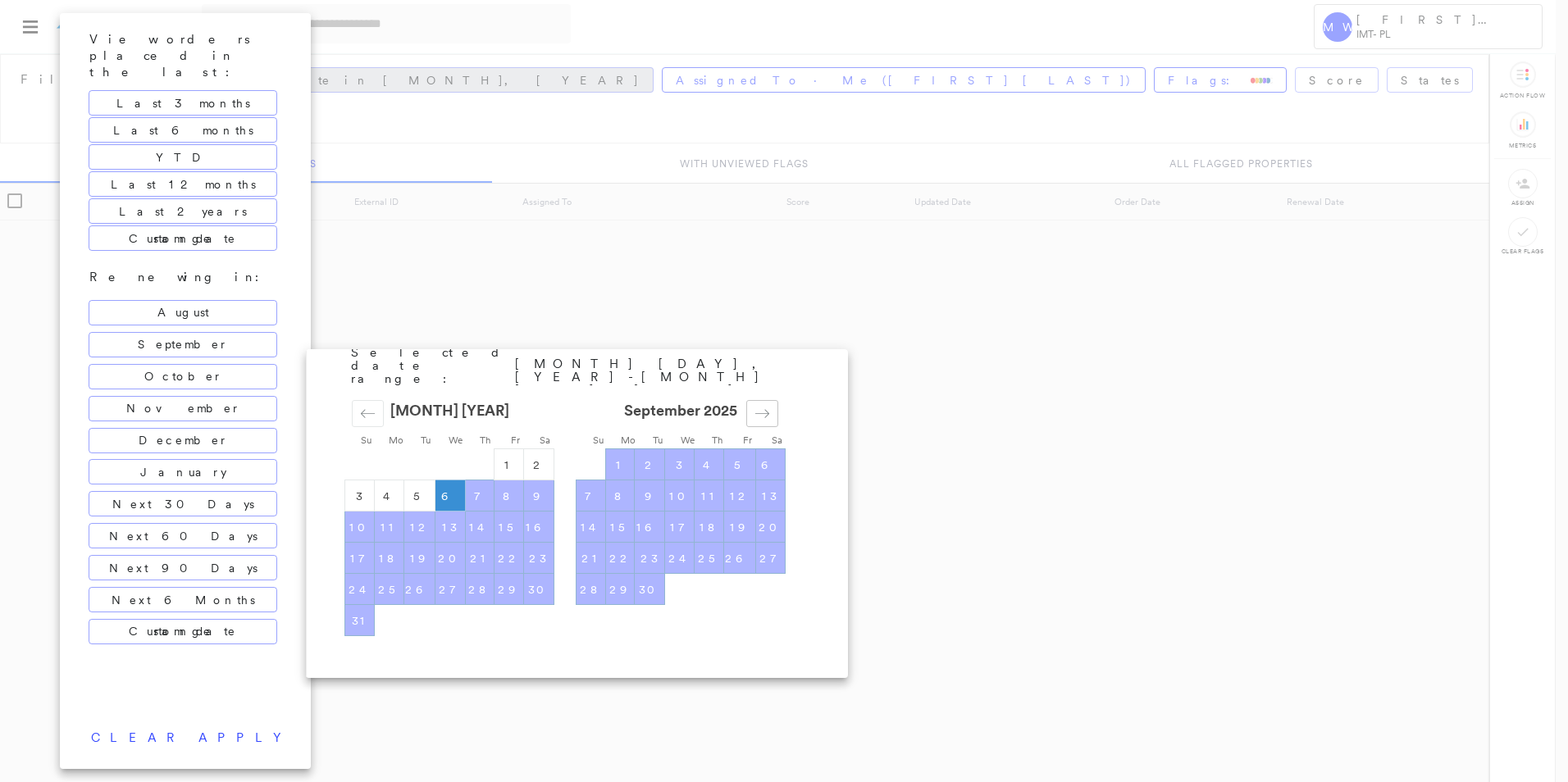 click 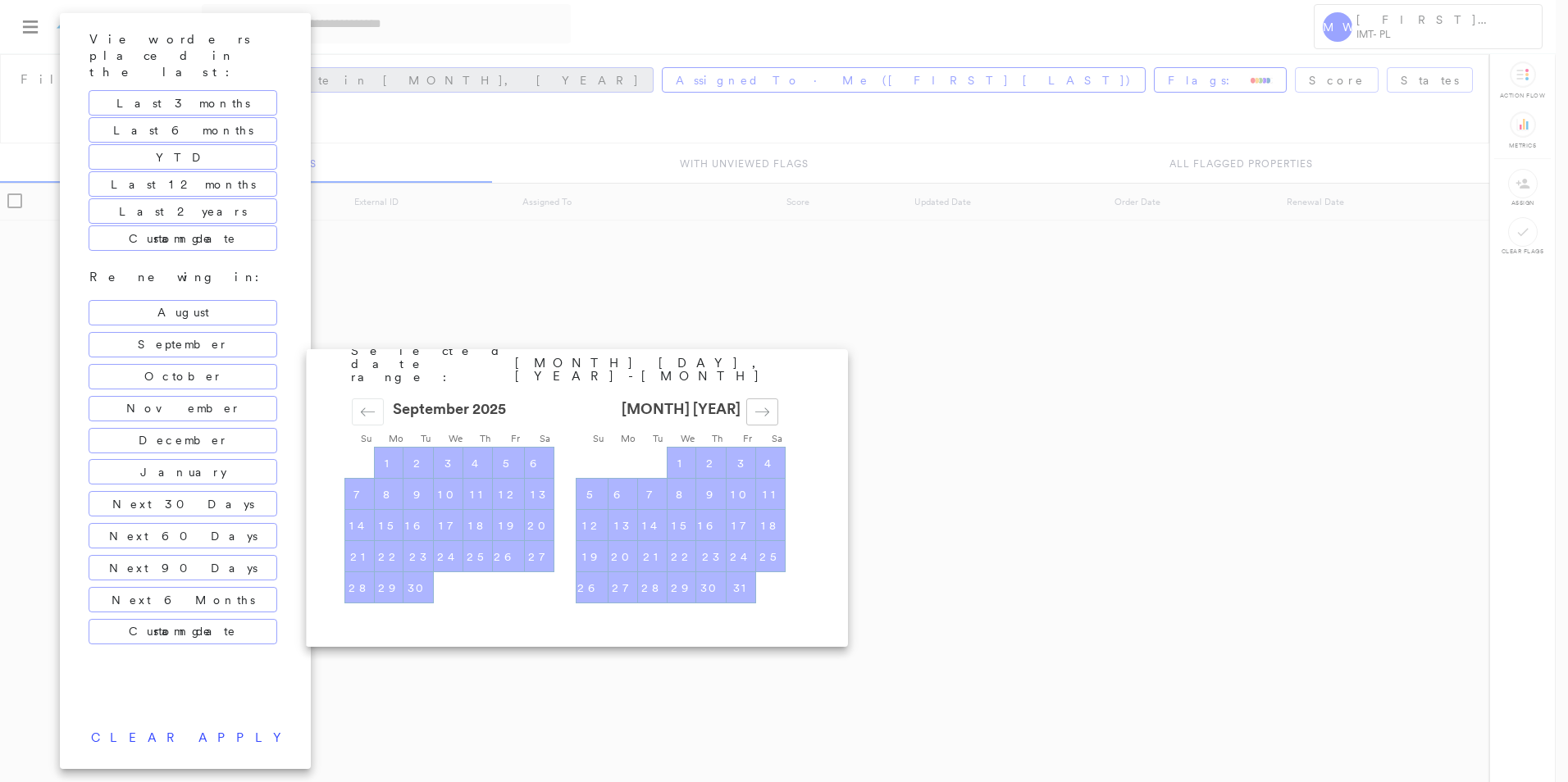 click 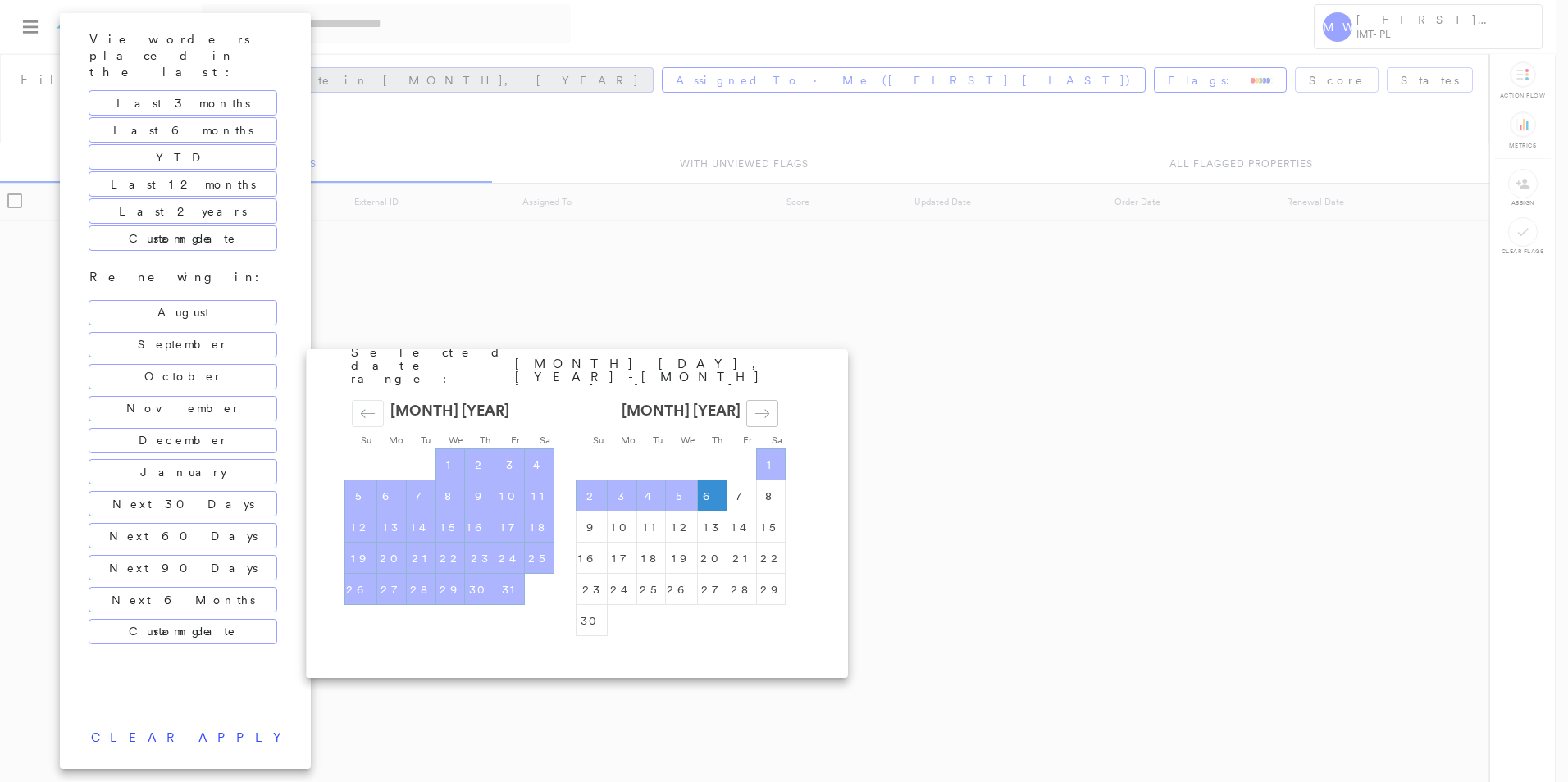 click 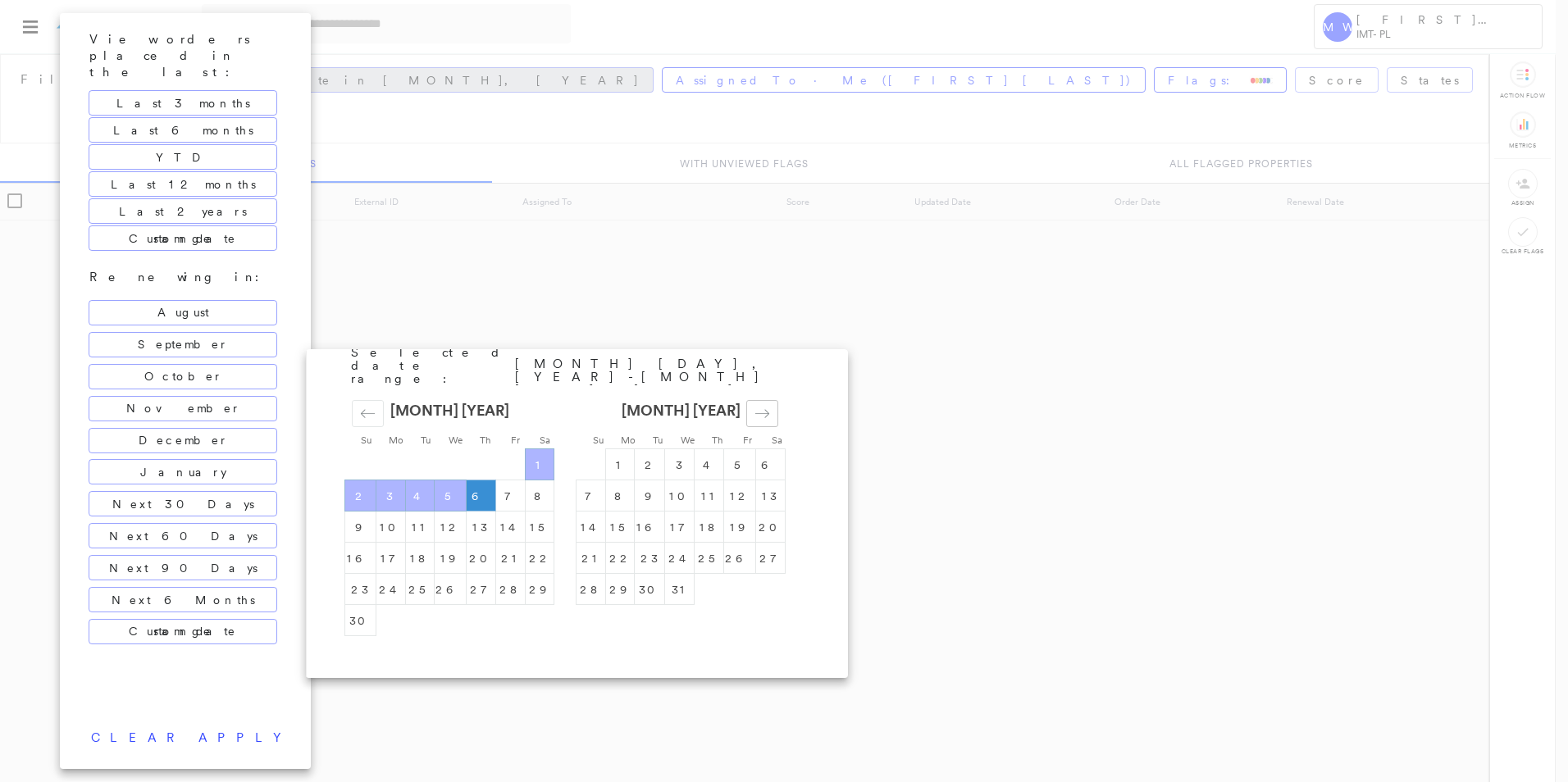 click 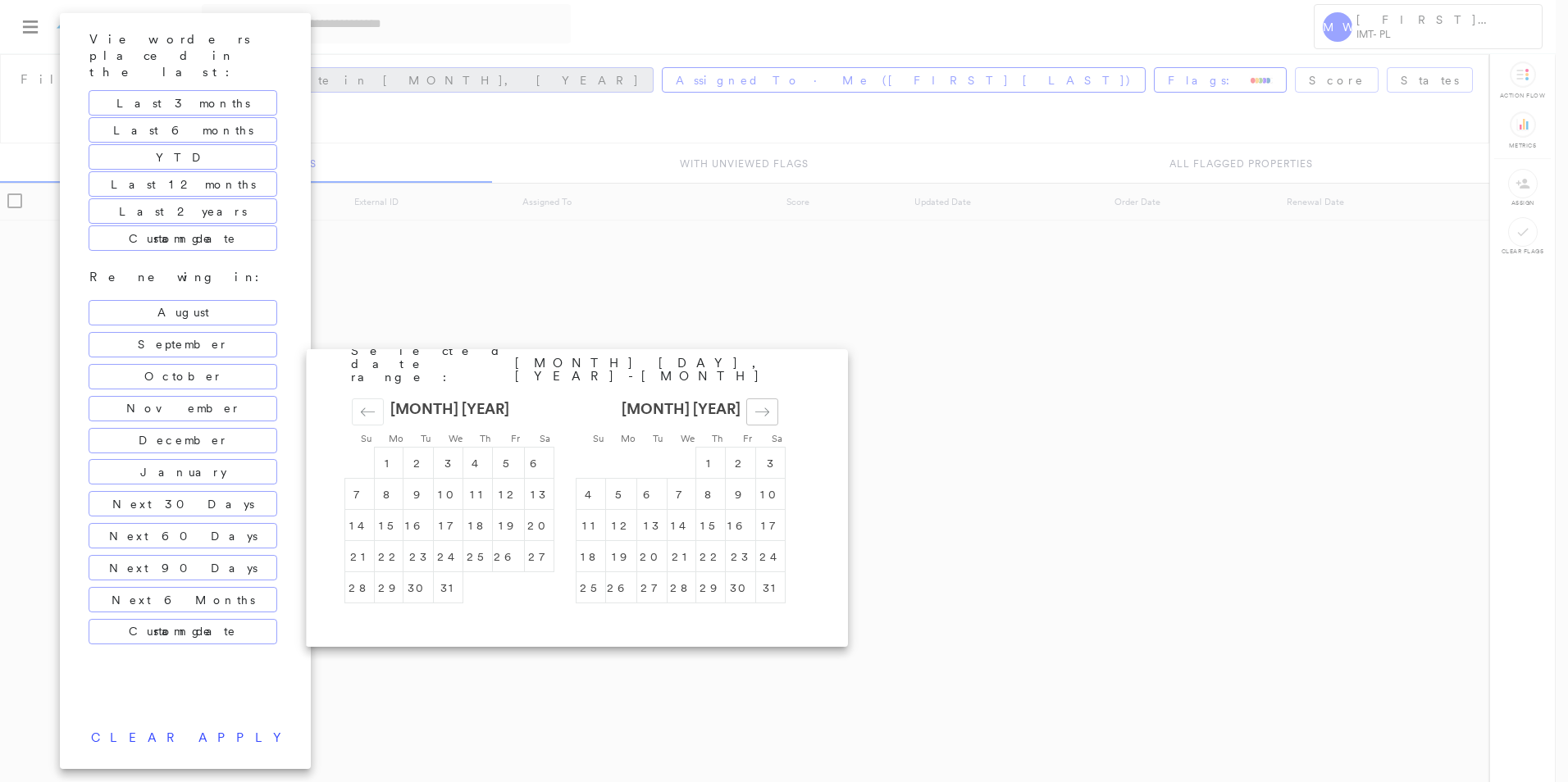 click 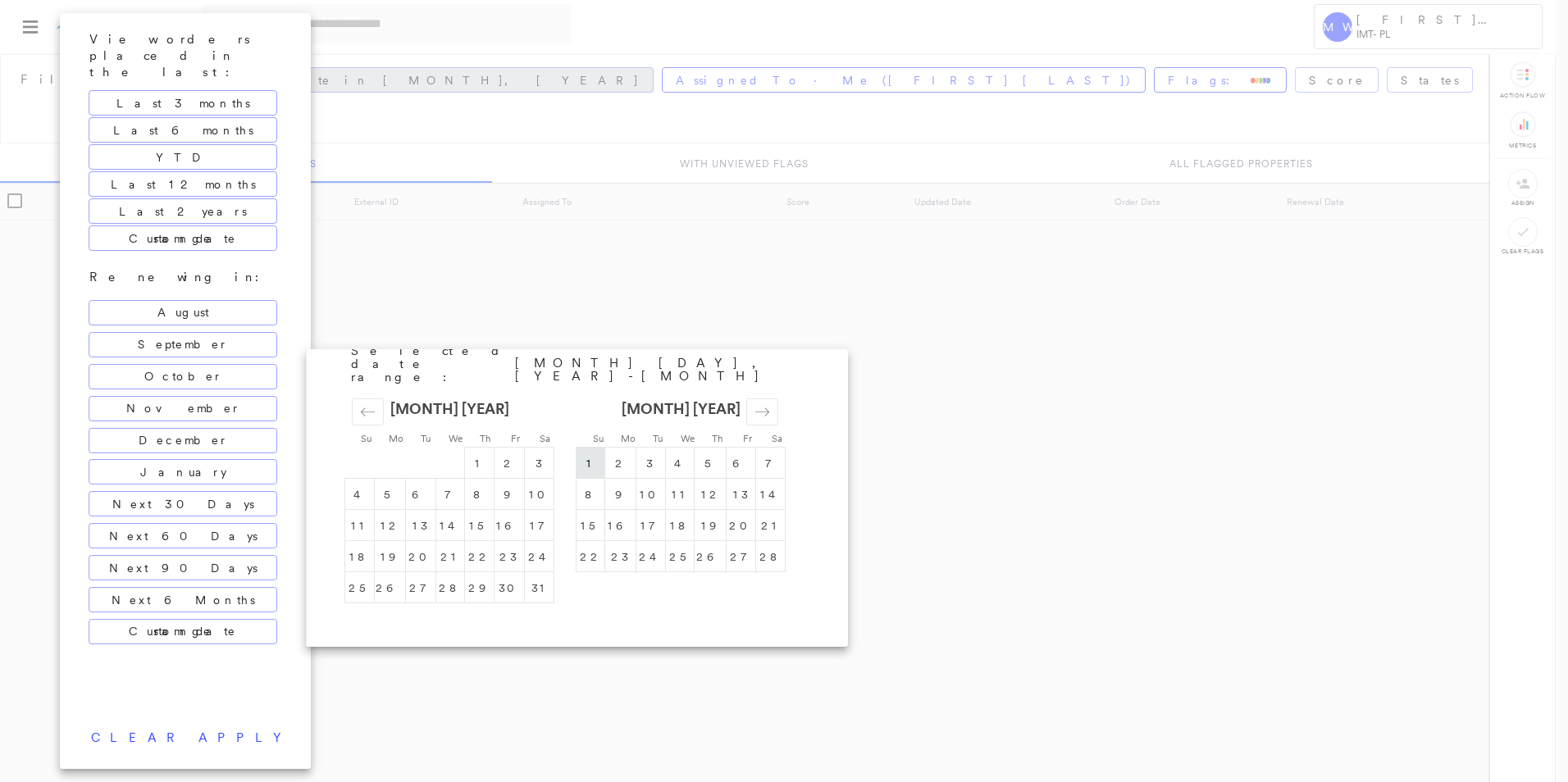 click on "1" at bounding box center [590, 463] 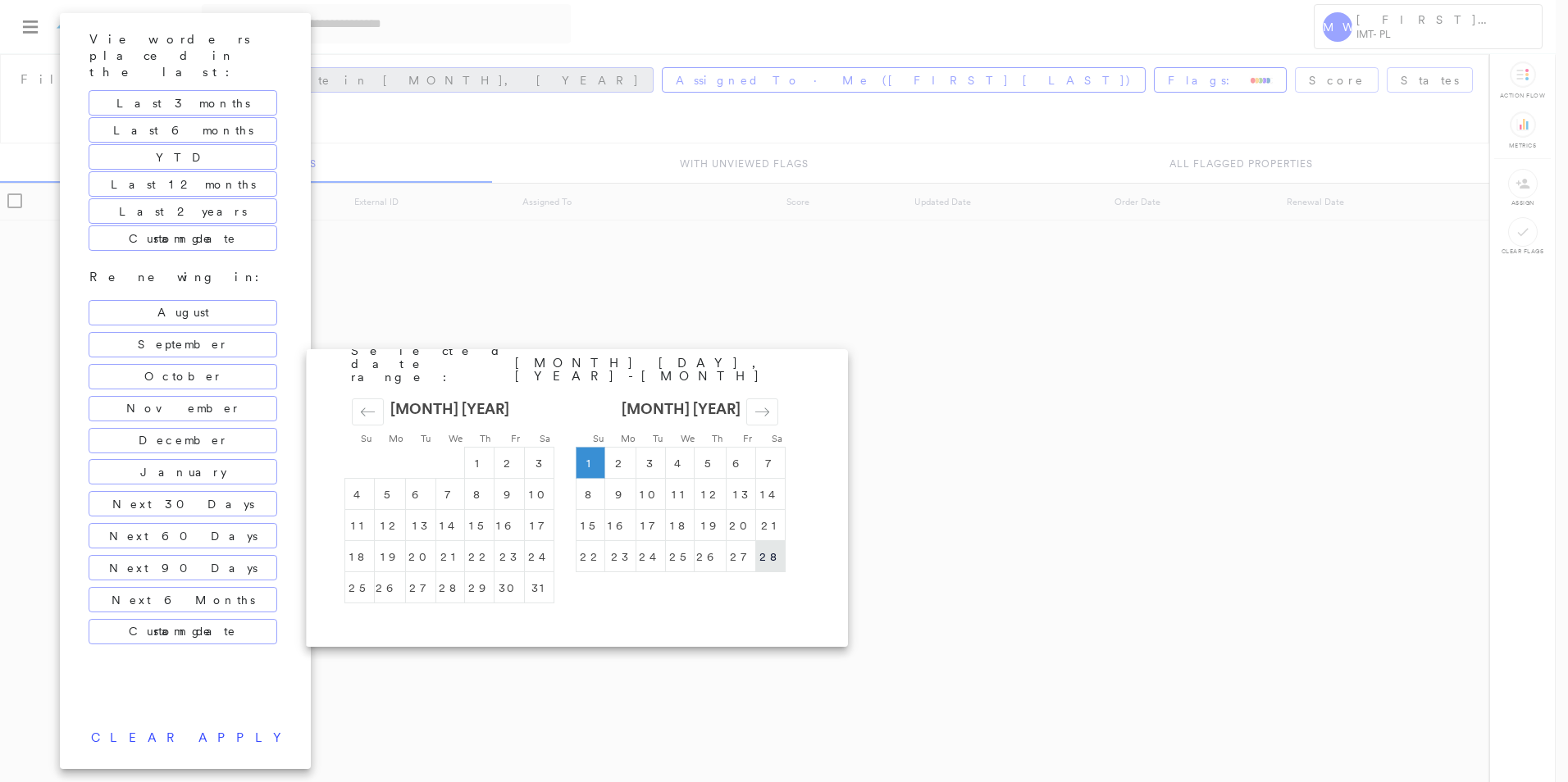 click on "28" at bounding box center (771, 557) 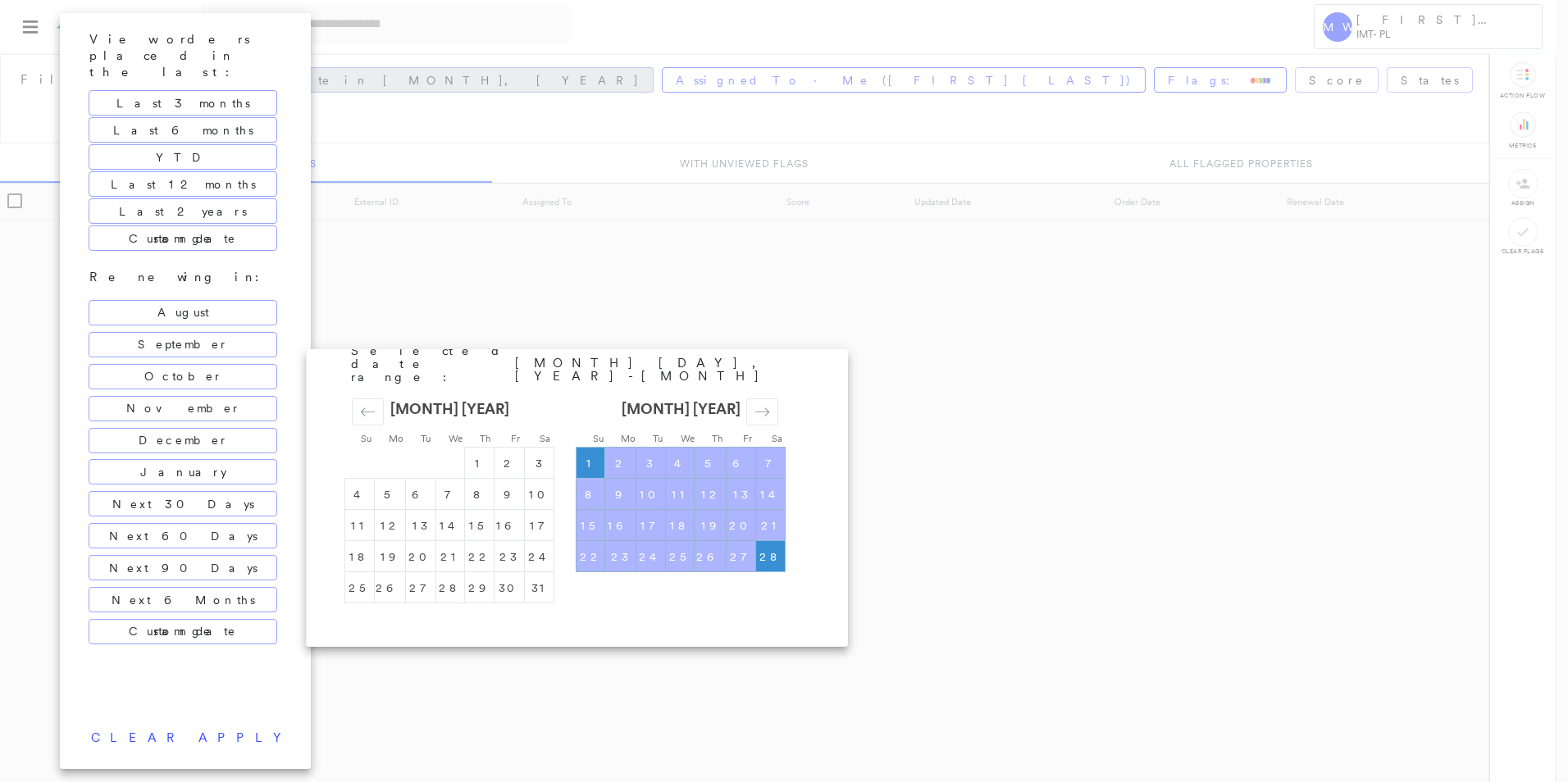 click at bounding box center [784, 391] 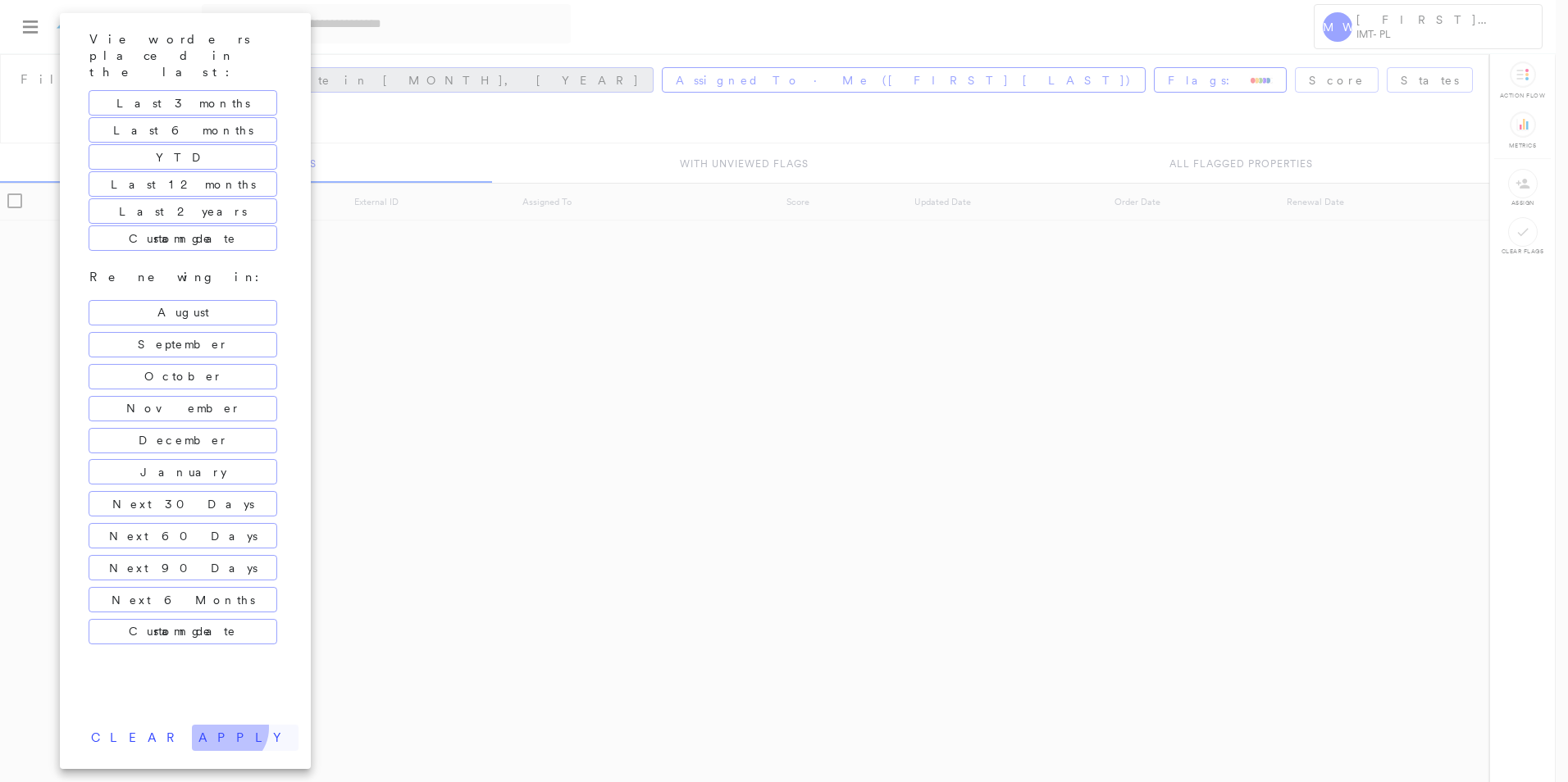 click on "apply" at bounding box center (245, 738) 